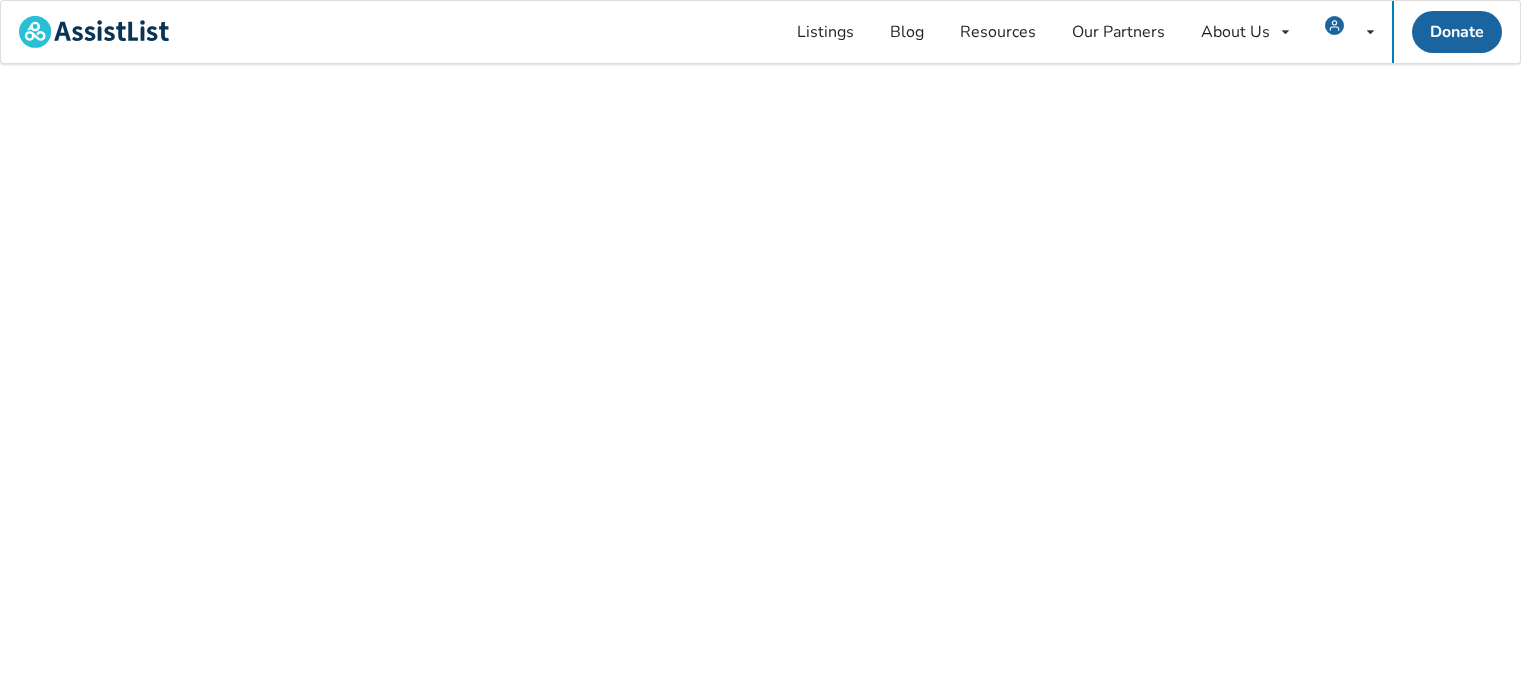 scroll, scrollTop: 0, scrollLeft: 0, axis: both 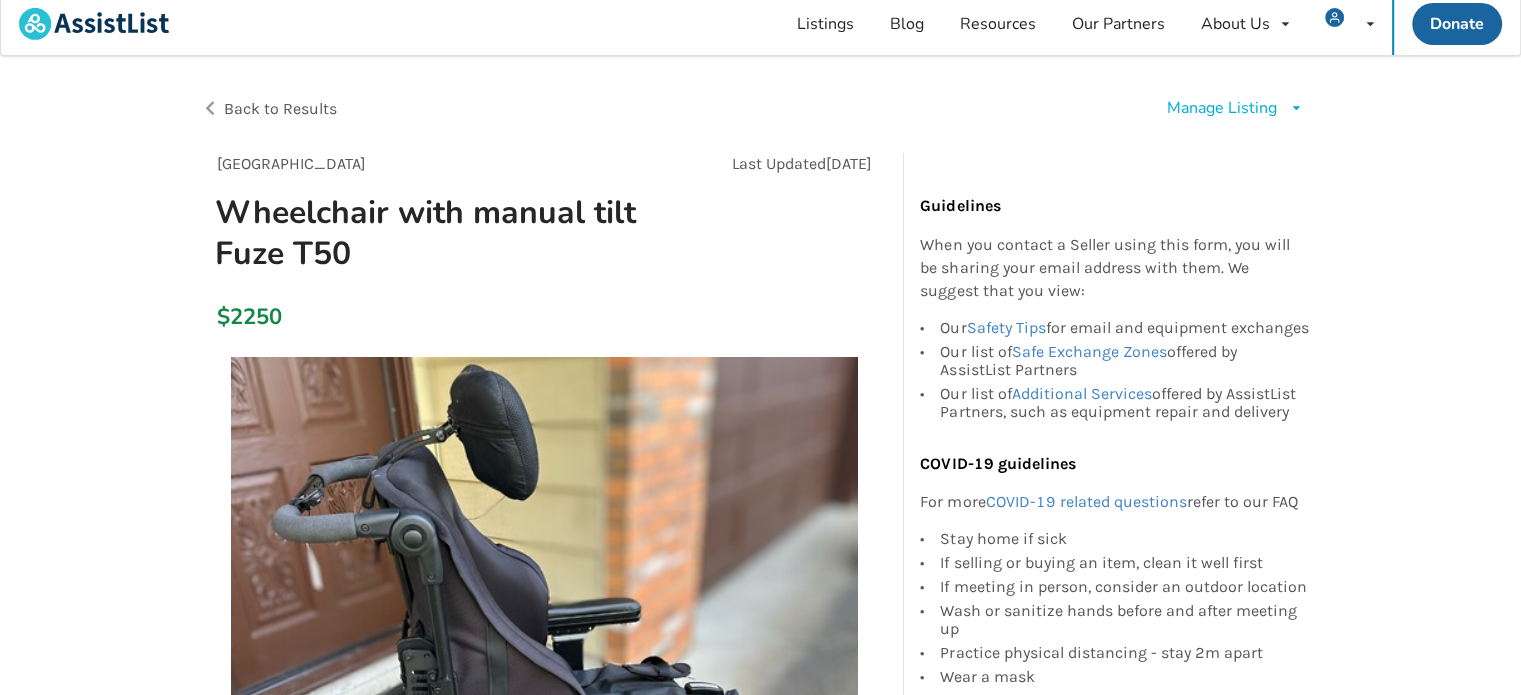 click at bounding box center [1296, 108] 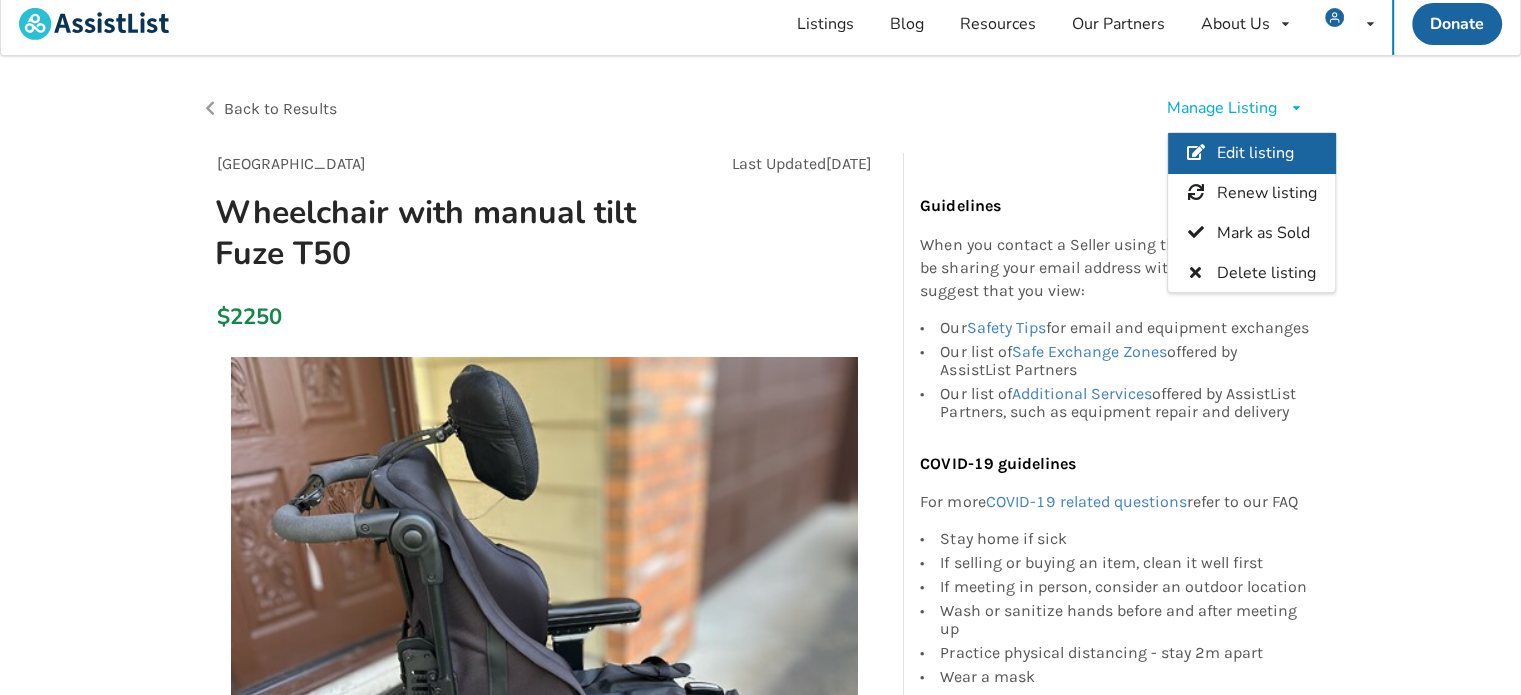 click on "Edit listing" at bounding box center (1255, 154) 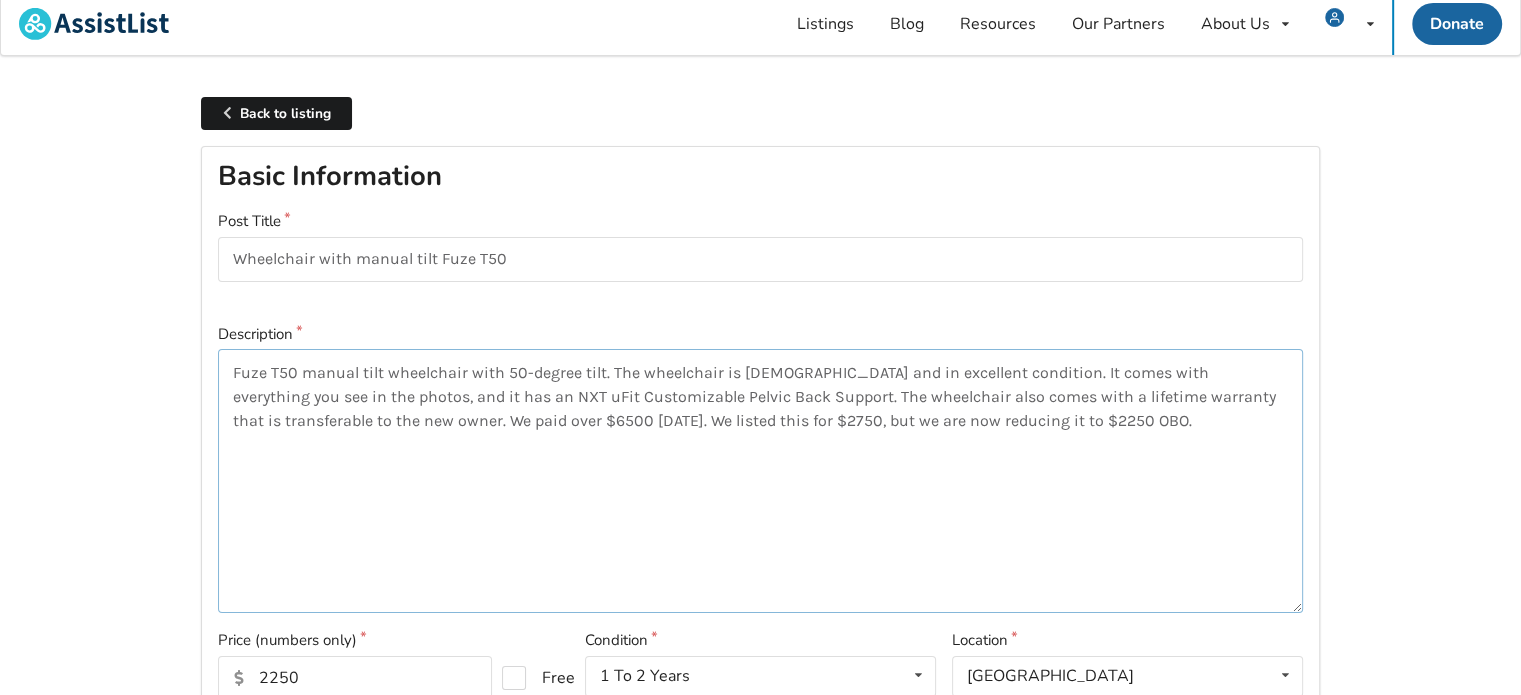 click on "Fuze T50 manual tilt wheelchair with 50-degree tilt. The wheelchair is [DEMOGRAPHIC_DATA] and in excellent condition. It comes with everything you see in the photos, and it has an NXT uFit Customizable Pelvic Back Support. The wheelchair also comes with a lifetime warranty that is transferable to the new owner. We paid over $6500 [DATE]. We listed this for $2750, but we are now reducing it to $2250 OBO." at bounding box center [760, 481] 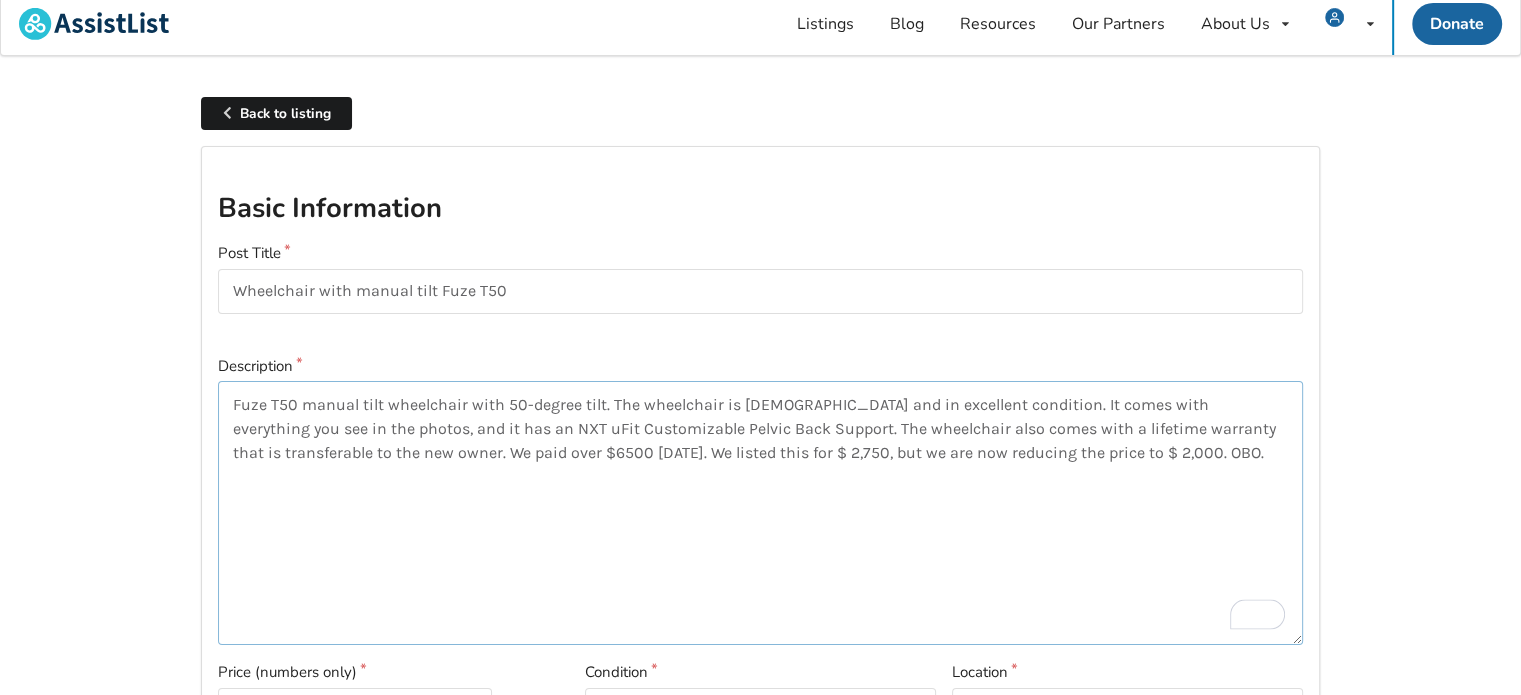 click on "Fuze T50 manual tilt wheelchair with 50-degree tilt. The wheelchair is [DEMOGRAPHIC_DATA] and in excellent condition. It comes with everything you see in the photos, and it has an NXT uFit Customizable Pelvic Back Support. The wheelchair also comes with a lifetime warranty that is transferable to the new owner. We paid over $6500 [DATE]. We listed this for $ 2,750, but we are now reducing the price to $ 2,000. OBO." at bounding box center [760, 513] 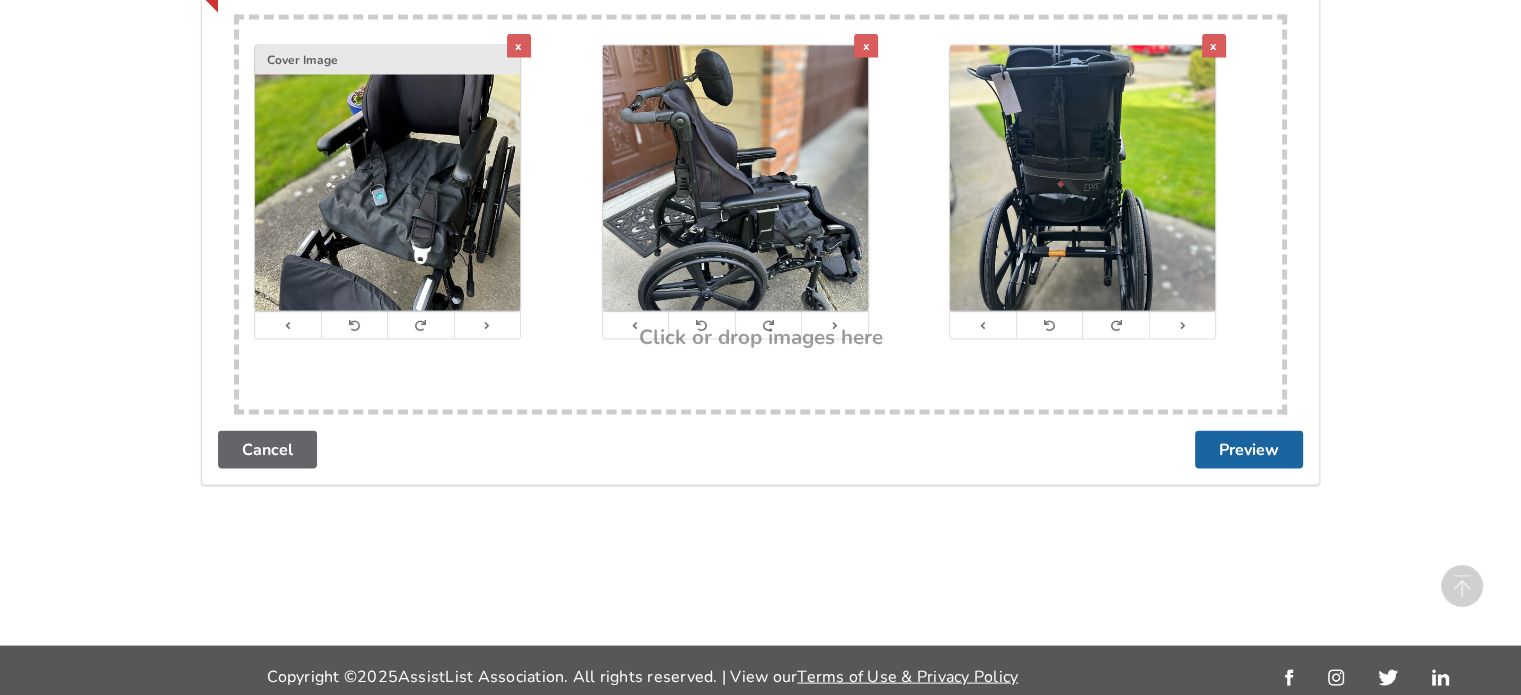 scroll, scrollTop: 3811, scrollLeft: 0, axis: vertical 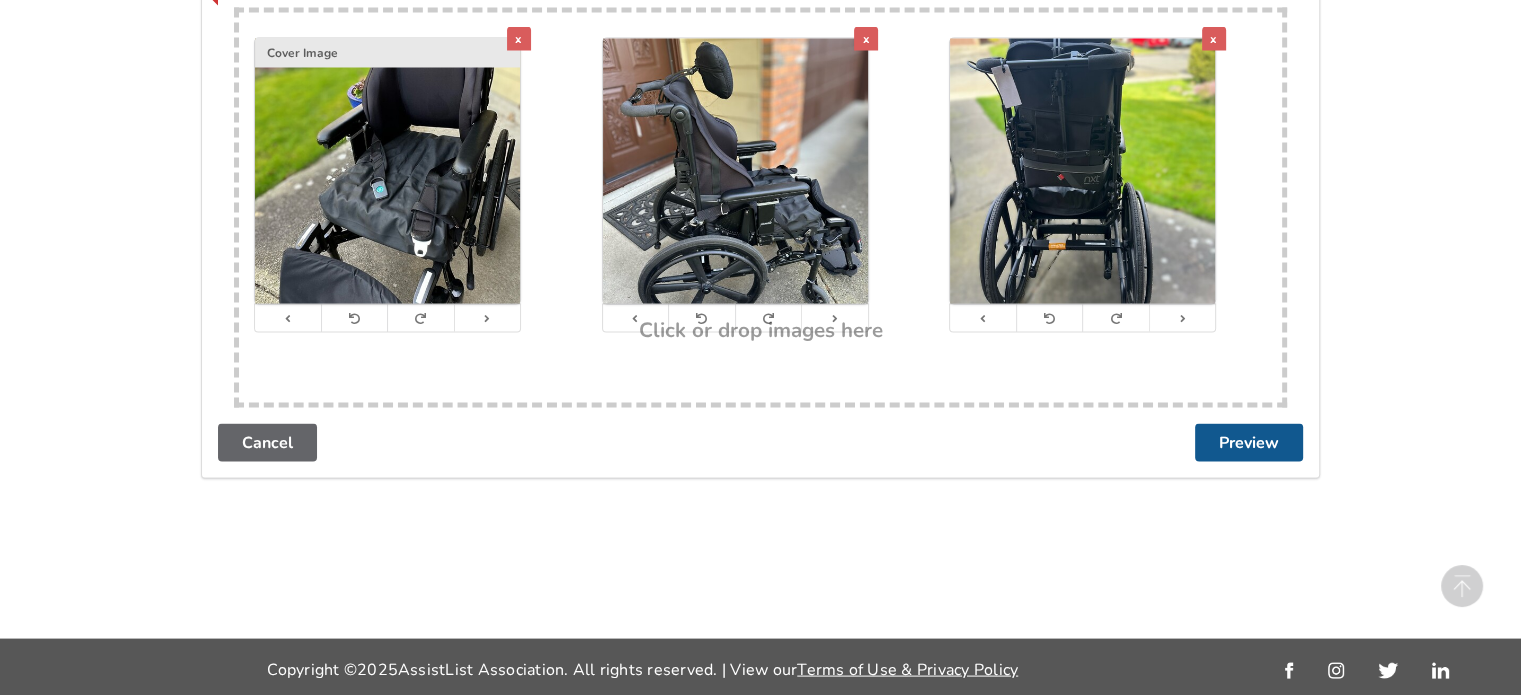 type on "Fuze T50 manual tilt wheelchair with 50-degree tilt. The wheelchair is [DEMOGRAPHIC_DATA] and in excellent condition. It comes with everything you see in the photos, and it has an NXT uFit Customizable Pelvic Back Support. The wheelchair also comes with a lifetime warranty that is transferable to the new owner. We paid over $6500 [DATE]. We listed this for $ 2,750, but we are now reducing the price to $ 2,000. OBO." 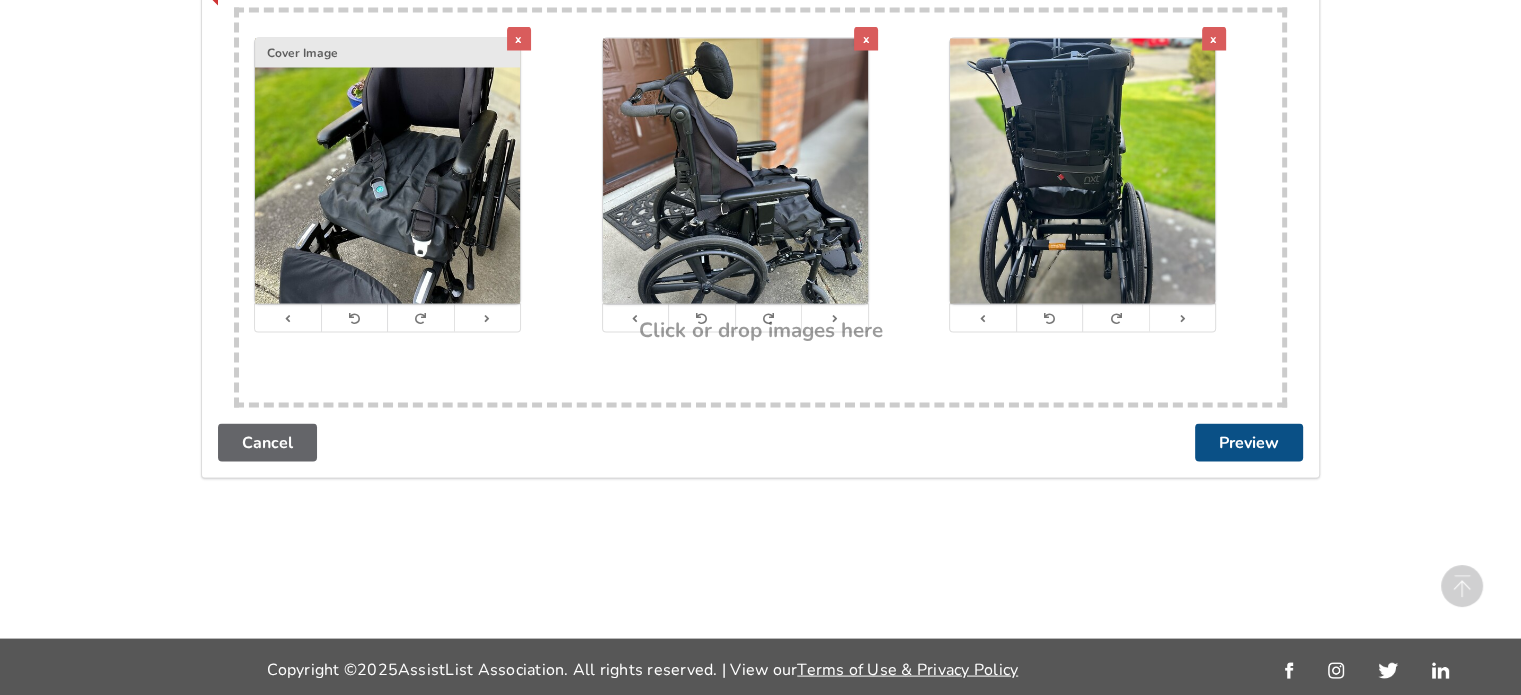 click on "Preview" at bounding box center [1249, 443] 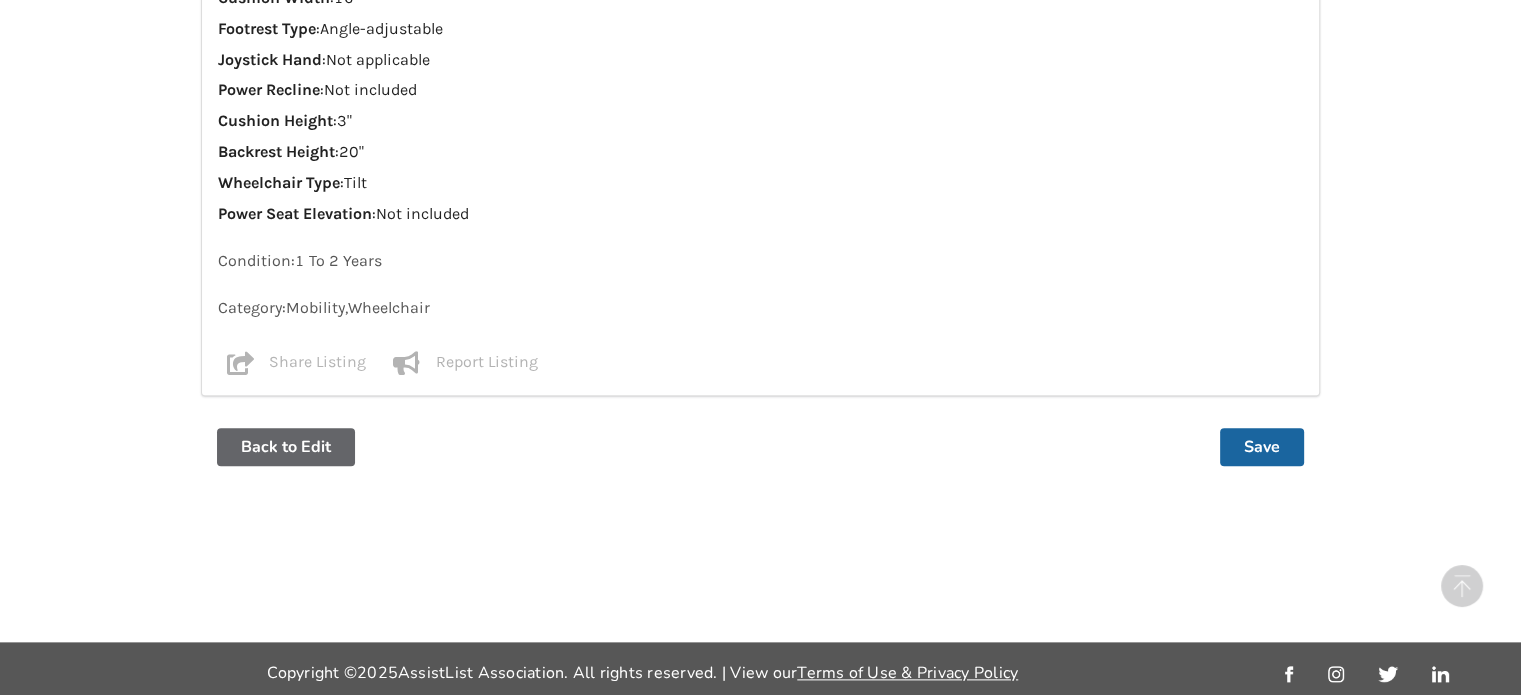 scroll, scrollTop: 2198, scrollLeft: 0, axis: vertical 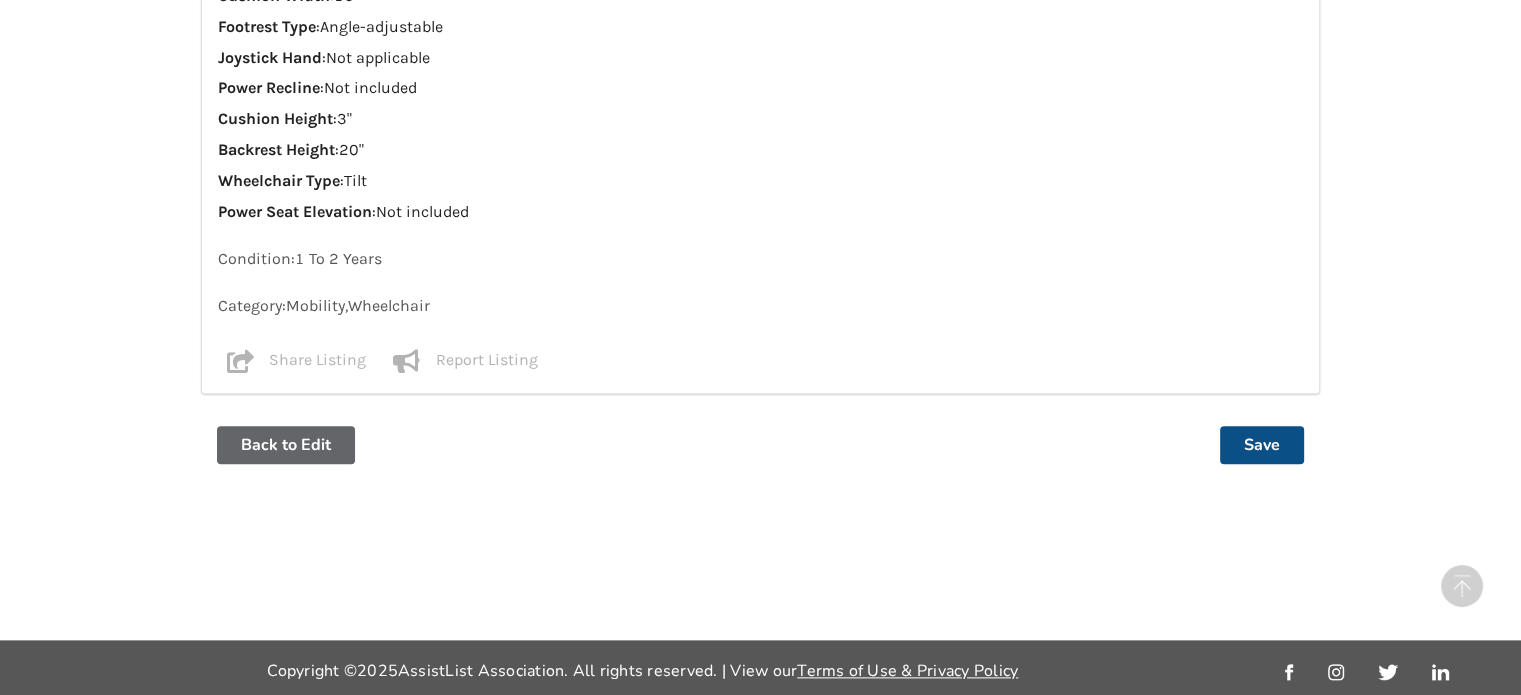 click on "Save" at bounding box center [1262, 445] 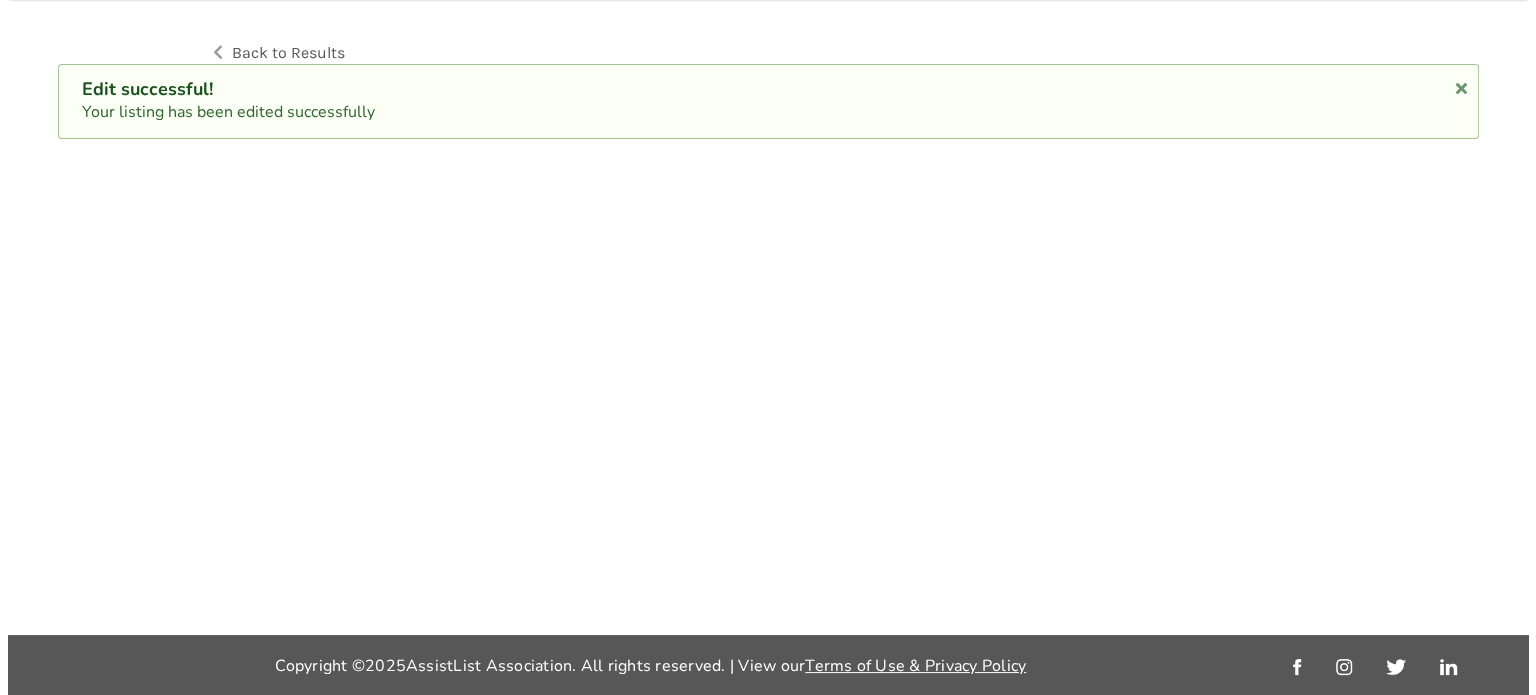 scroll, scrollTop: 0, scrollLeft: 0, axis: both 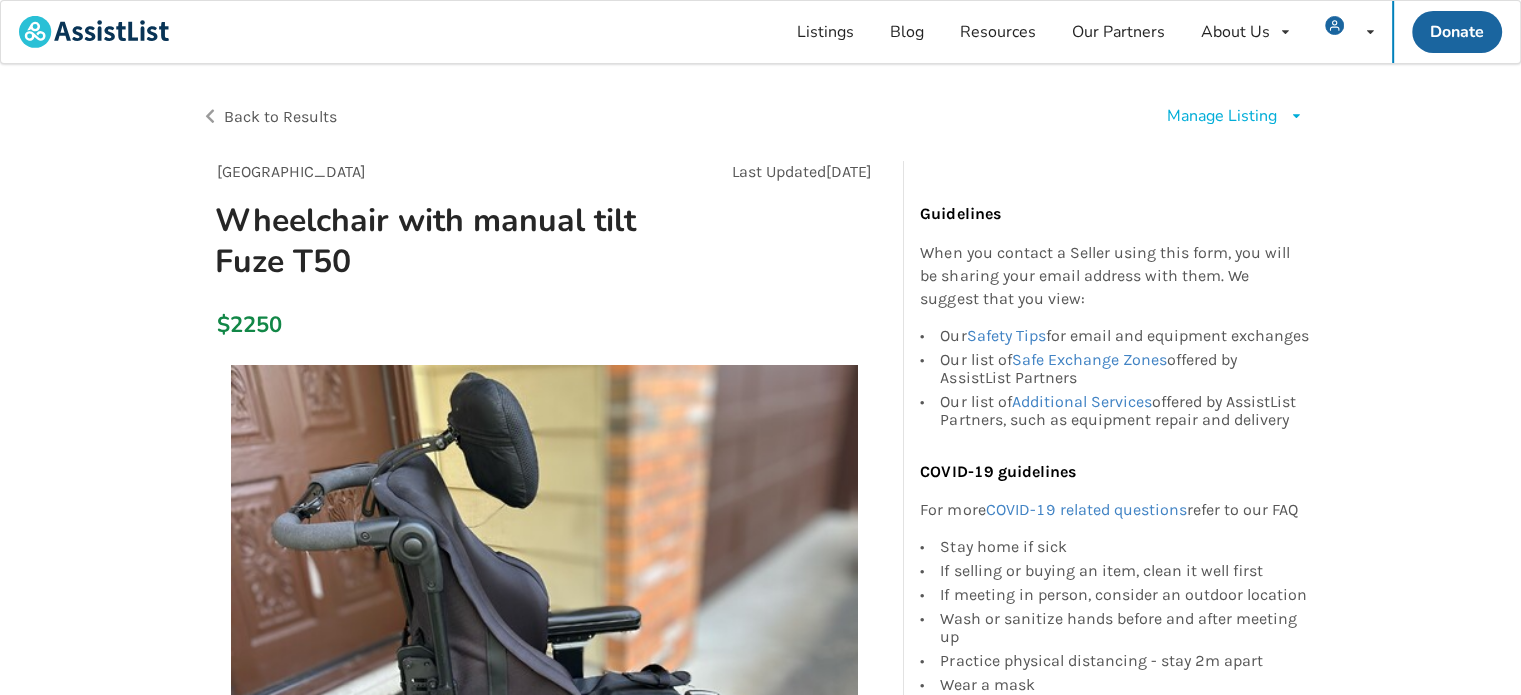 click on "Manage Listing" at bounding box center [1222, 116] 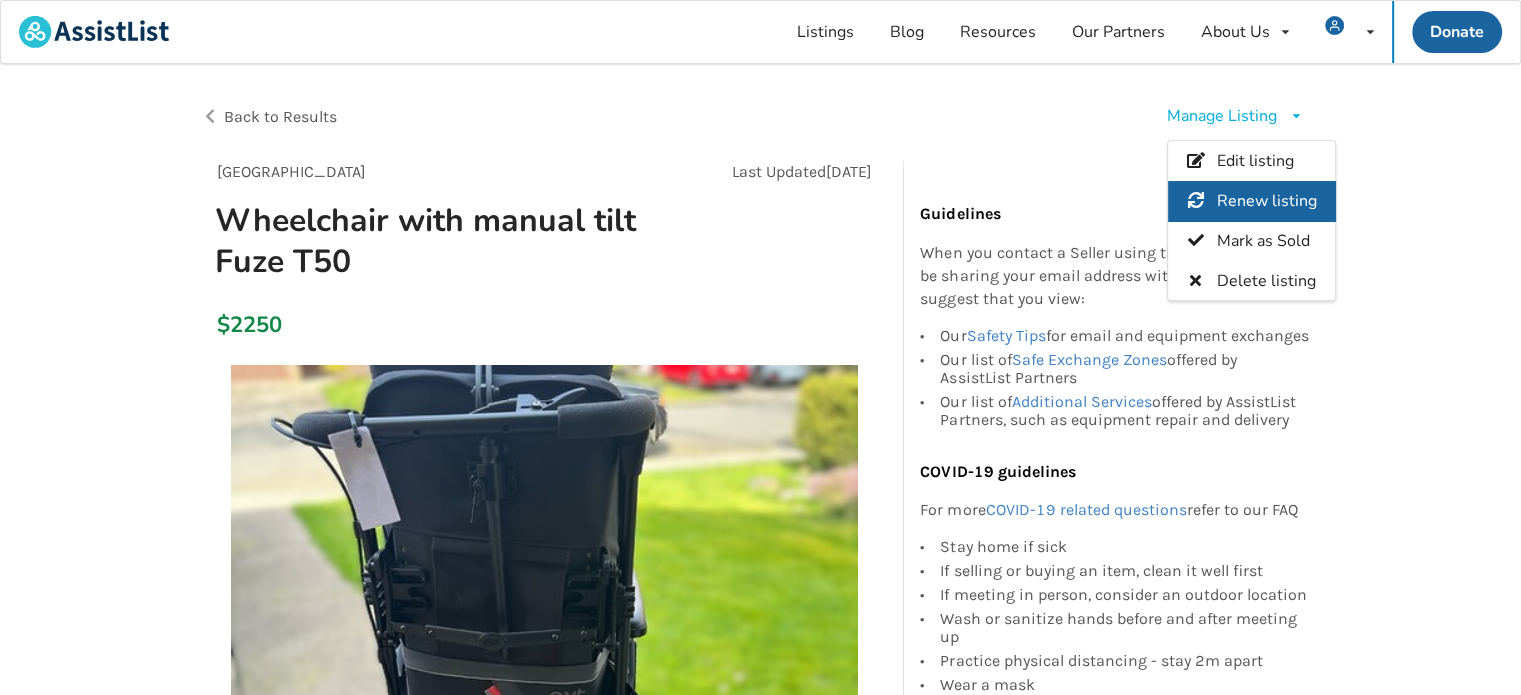 click on "Renew listing" at bounding box center [1267, 201] 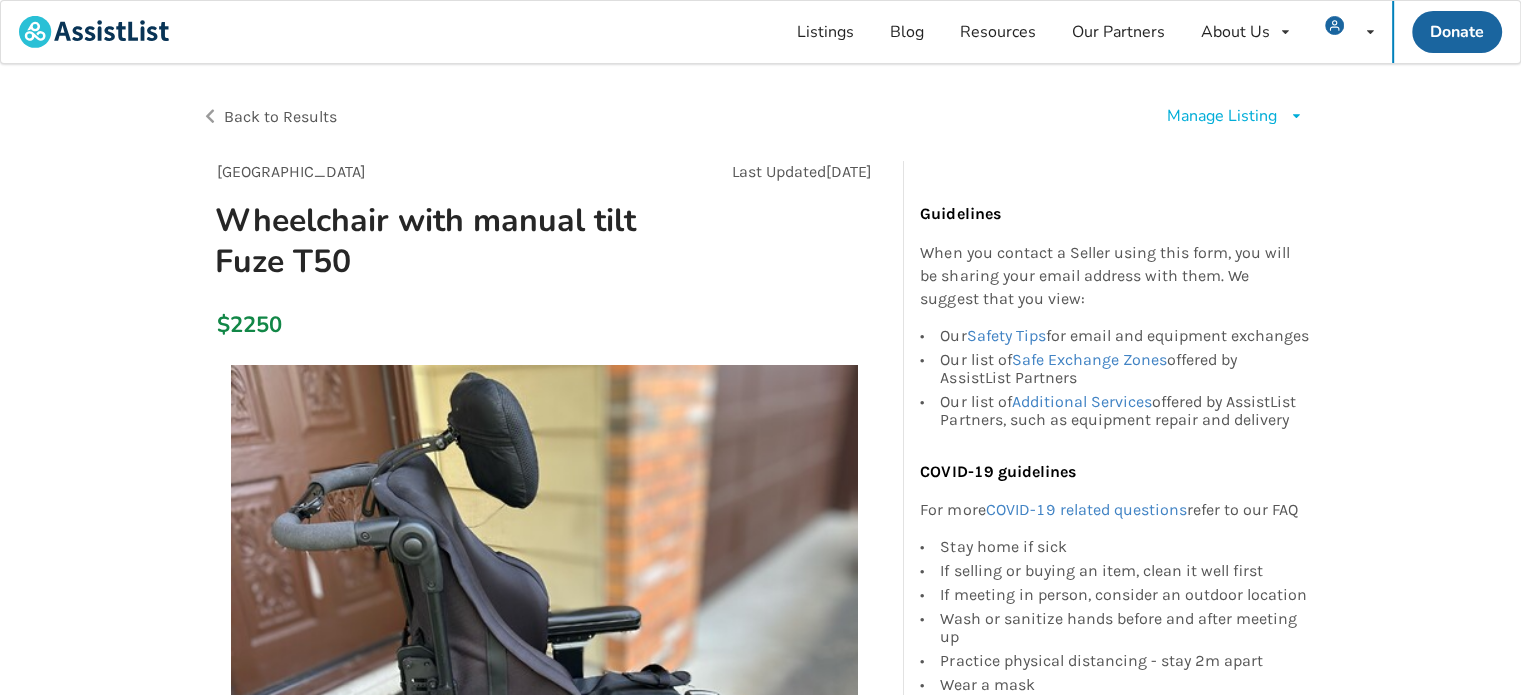 click on "Back to Results Manage Listing Edit listing Renew listing Mark as Sold Delete listing Richmond   Last Updated  [DATE] Wheelchair with manual tilt Fuze T50 $2250 Richmond  [DATE] Wheelchair with manual tilt Fuze T50 $2250 Description Fuze T50 manual tilt wheelchair with 50-degree tilt. The wheelchair is [DEMOGRAPHIC_DATA] and in excellent condition. It comes with everything you see in the photos, and it has an NXT uFit Customizable Pelvic Back Support. The wheelchair also comes with a lifetime warranty that is transferable to the new owner. We paid over $6500 [DATE]. We listed this for $ 2,750, but we are now reducing the price to $ 2,000. OBO. Wheelchair Properties Cushion :  Included Headrest :  Included Joystick :  Not applicable Seatbelt :  Included Tilt Type :  Hand tilt Tray Type :  None Drive Type :  Not applicable Power Tilt :  Not included Seat Depth :  20" Seat Width :  16" Seat Height :  24" Armrest Type :  Removeable Cushion Type :  Air Legrest Type :  Standard Backrest Type :  Tension-adjustable" at bounding box center [760, 1401] 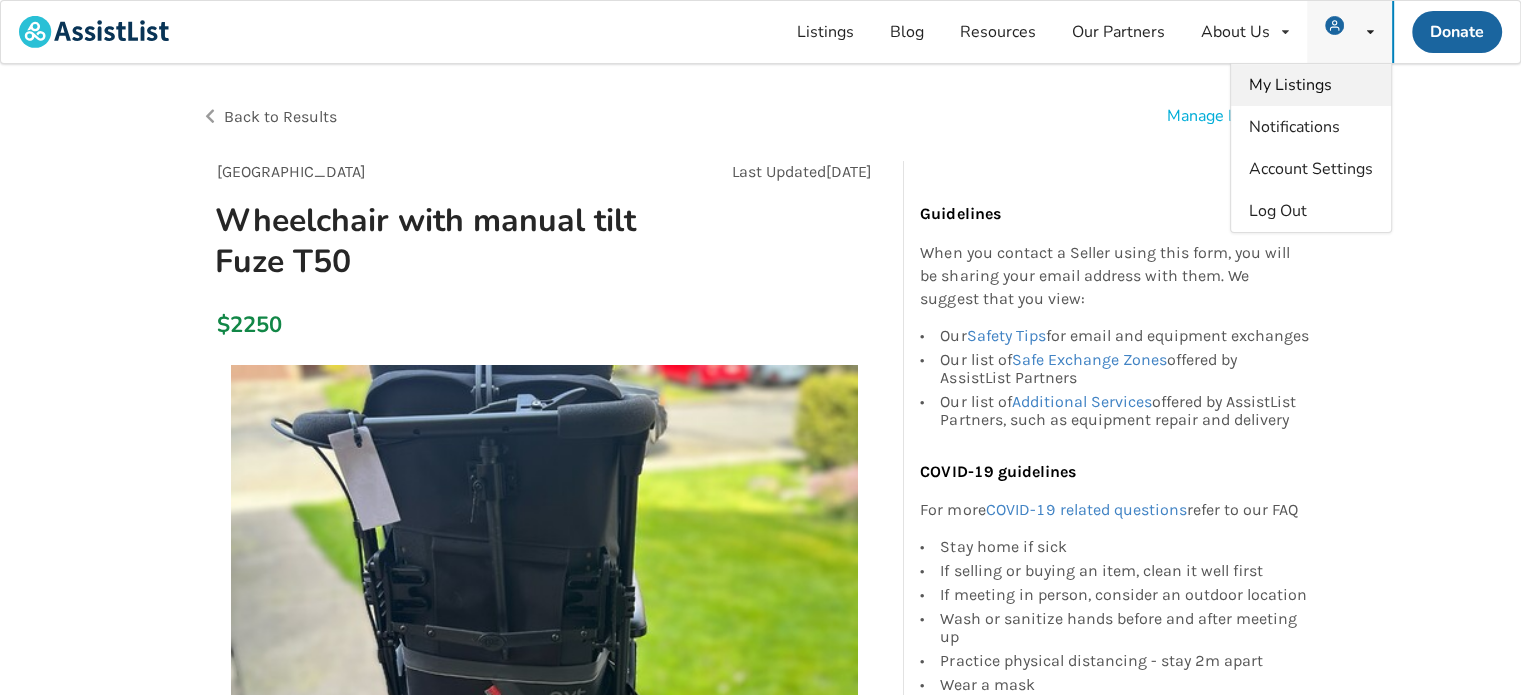 click on "My Listings" at bounding box center (1290, 85) 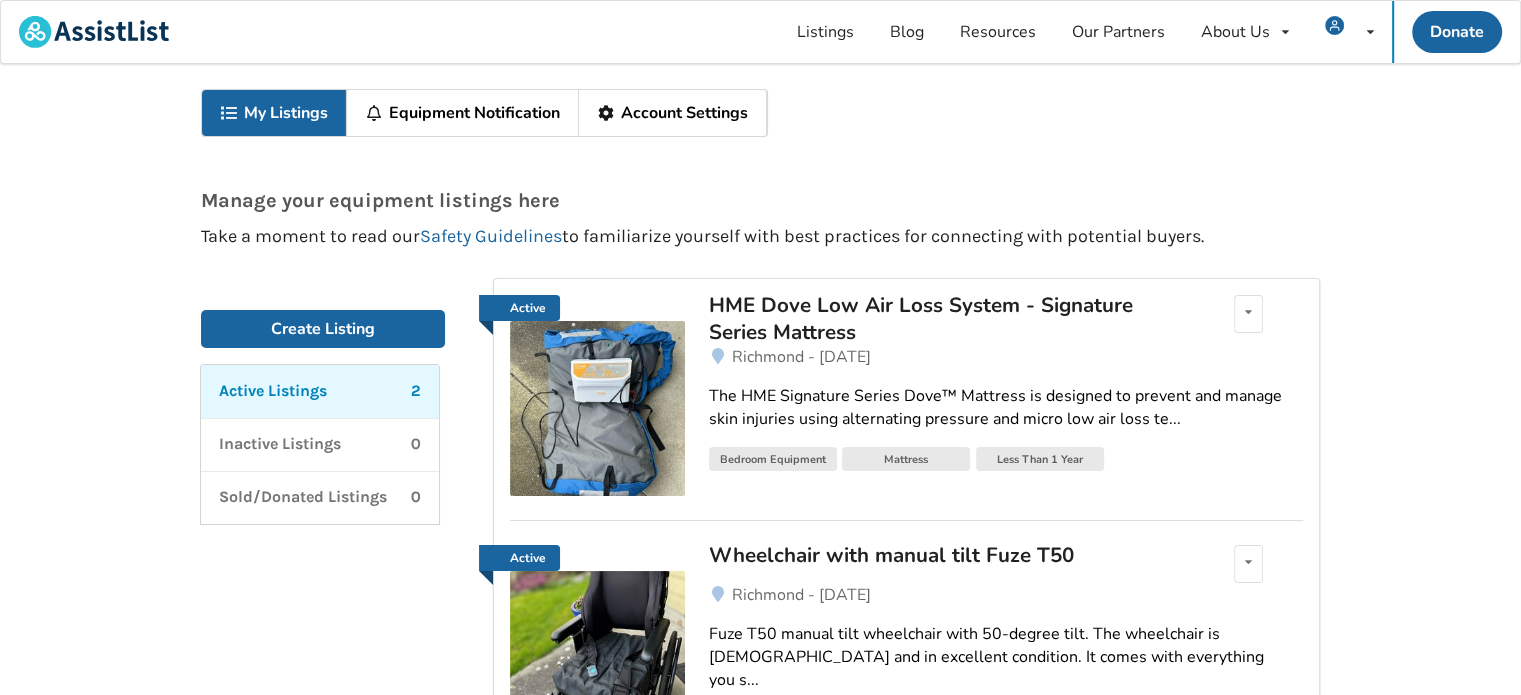 click on "HME Dove Low Air Loss System - Signature Series Mattress" at bounding box center (942, 318) 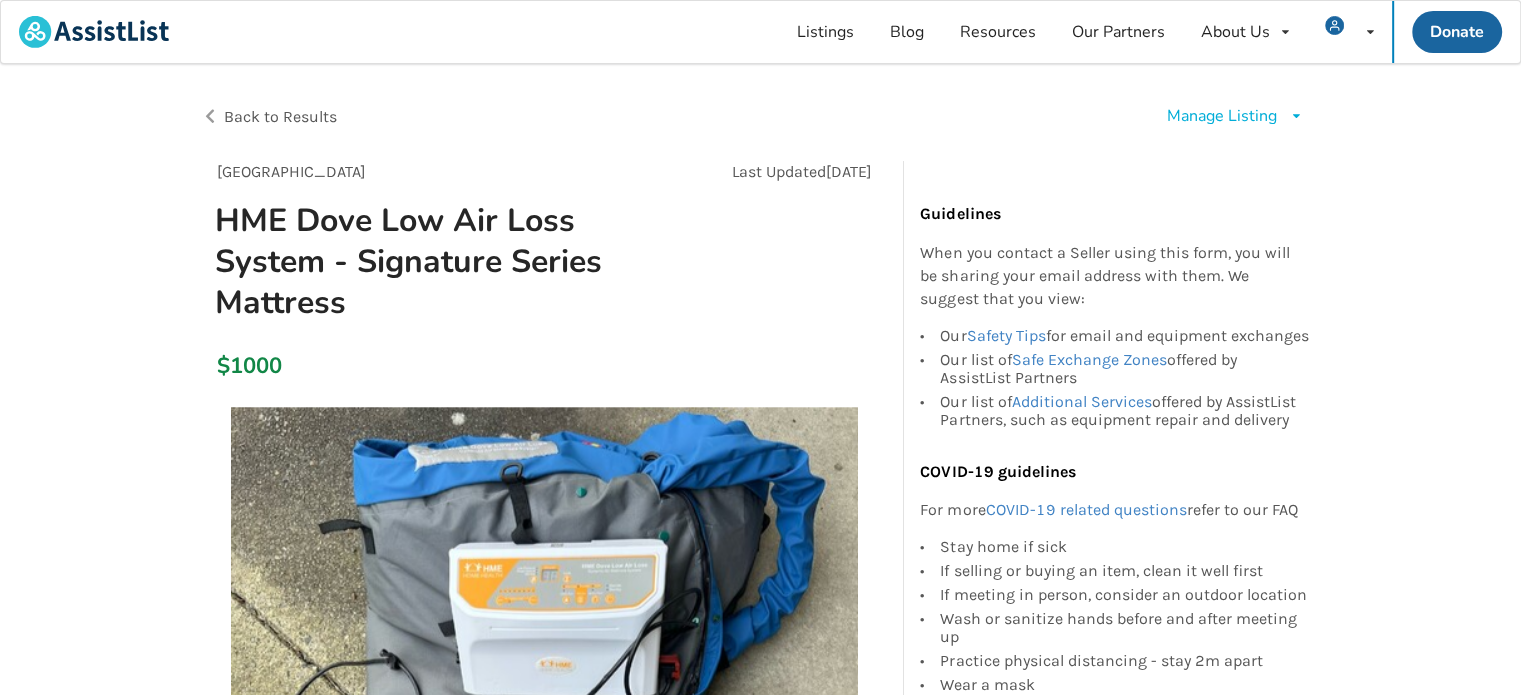 click on "Manage Listing" at bounding box center (1222, 116) 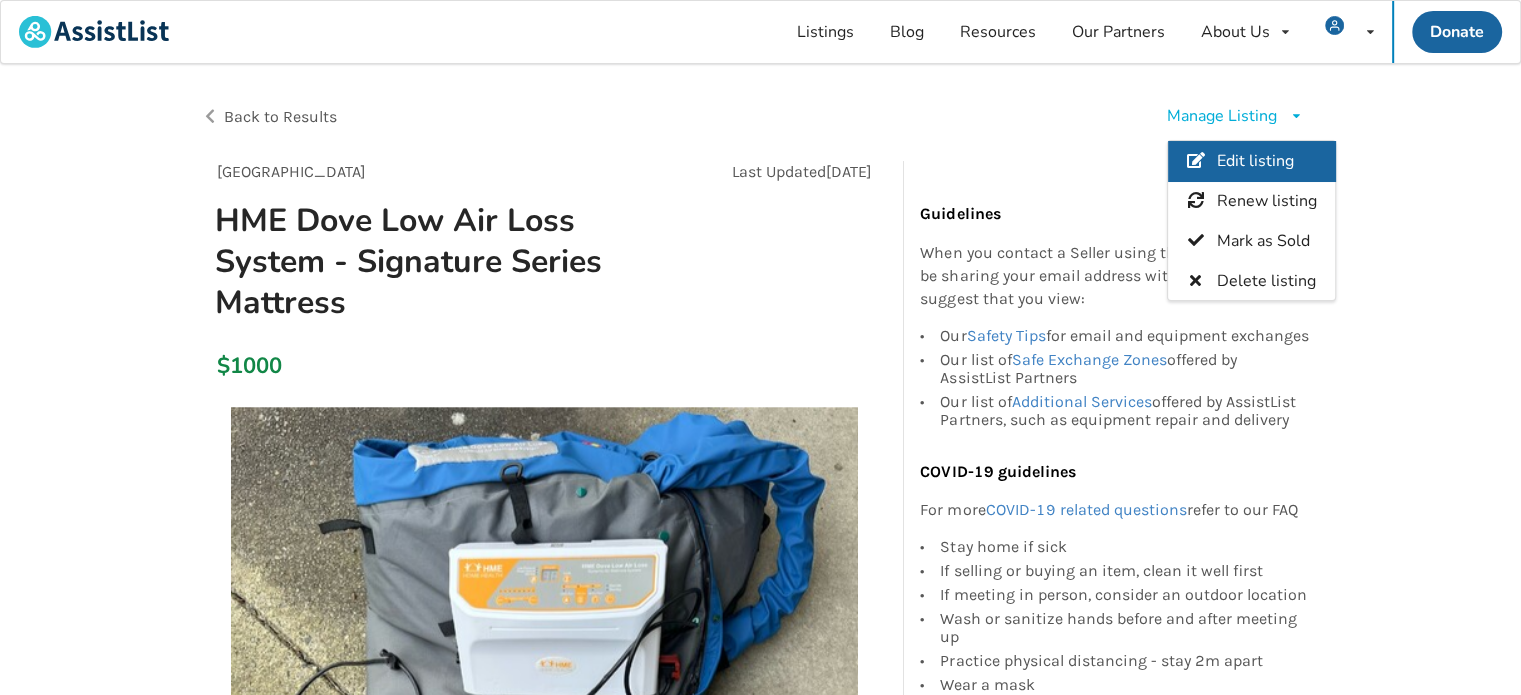 click on "Edit listing" at bounding box center (1255, 162) 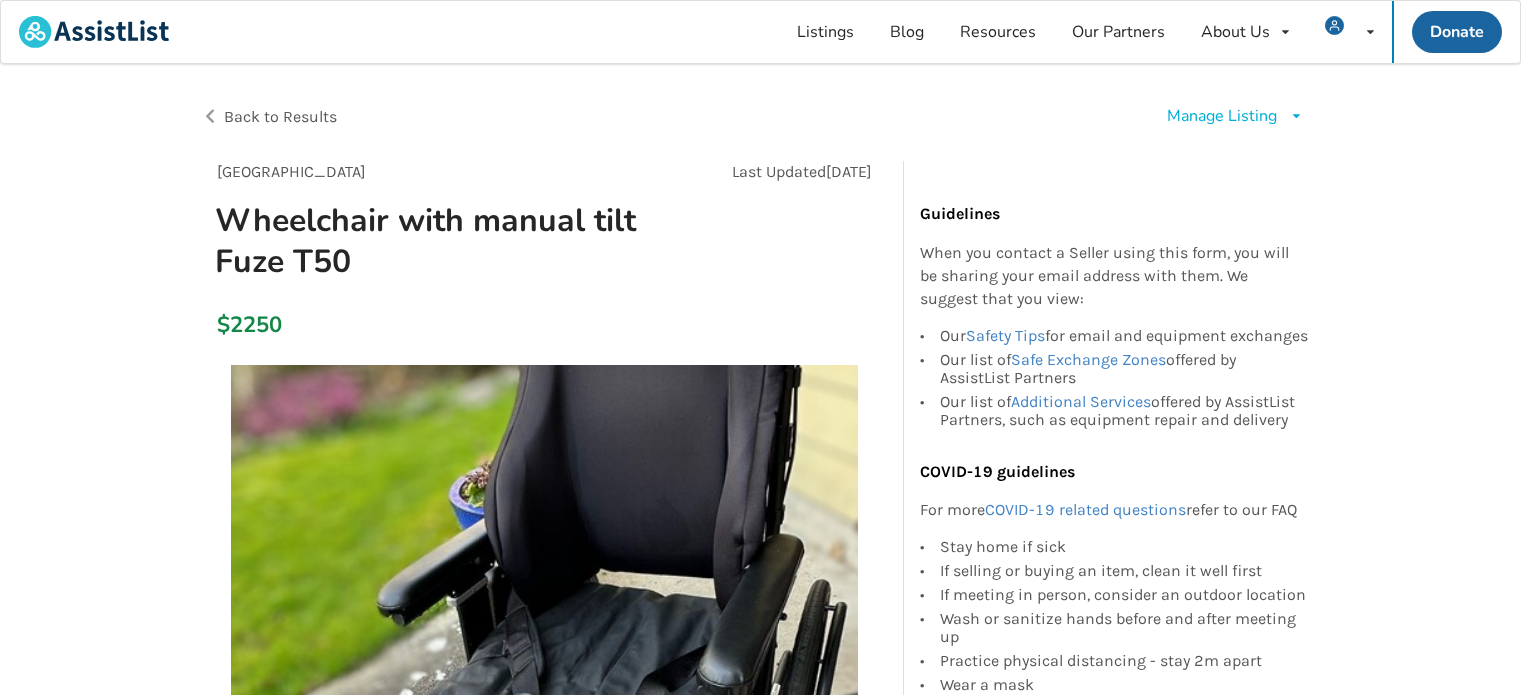 scroll, scrollTop: 0, scrollLeft: 0, axis: both 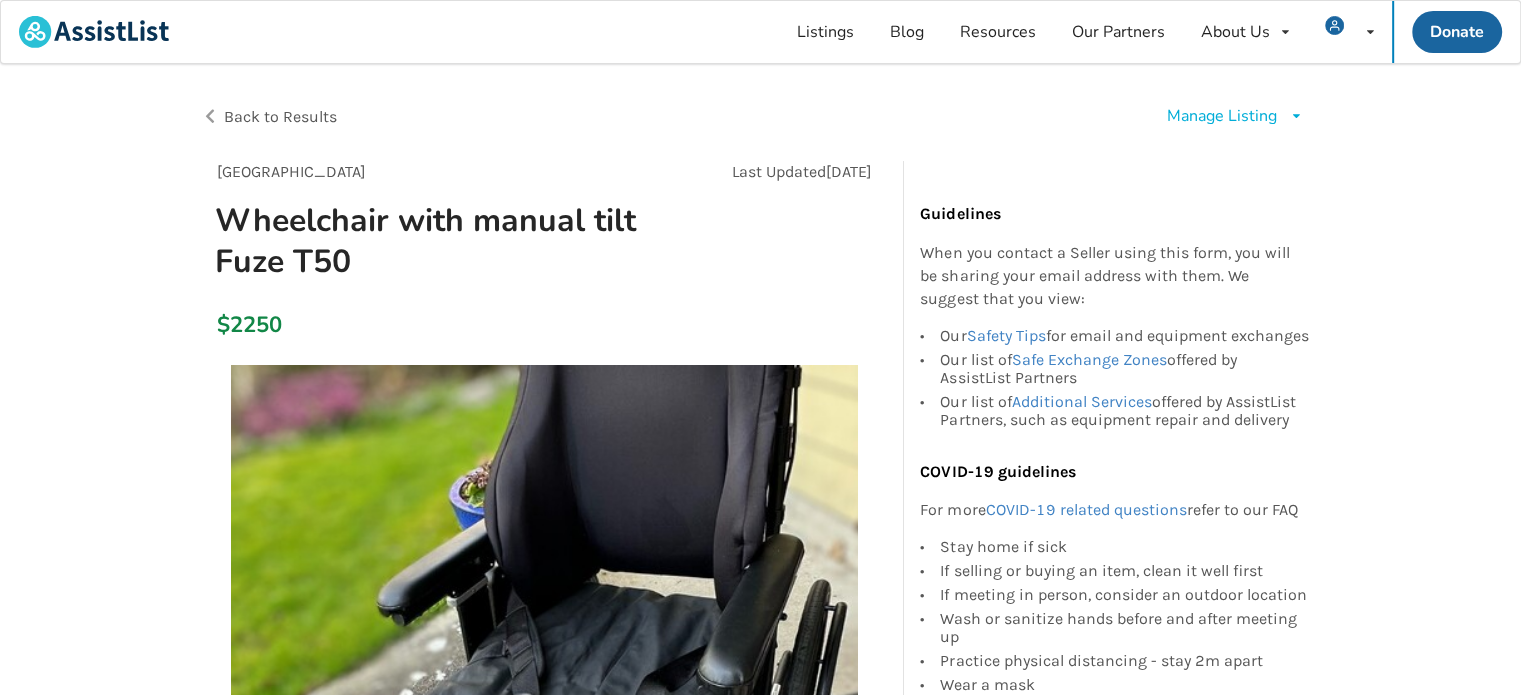 click at bounding box center [1296, 116] 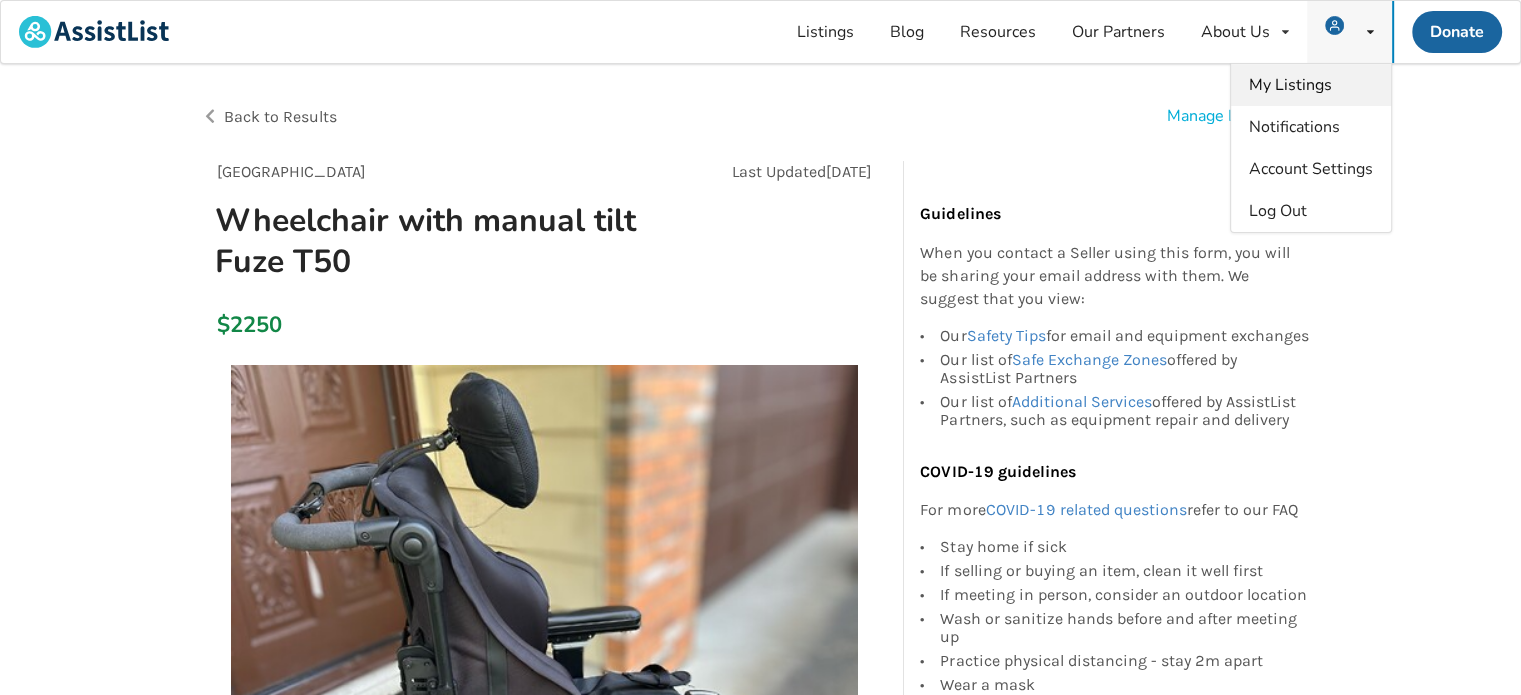 click on "My Listings" at bounding box center [1290, 85] 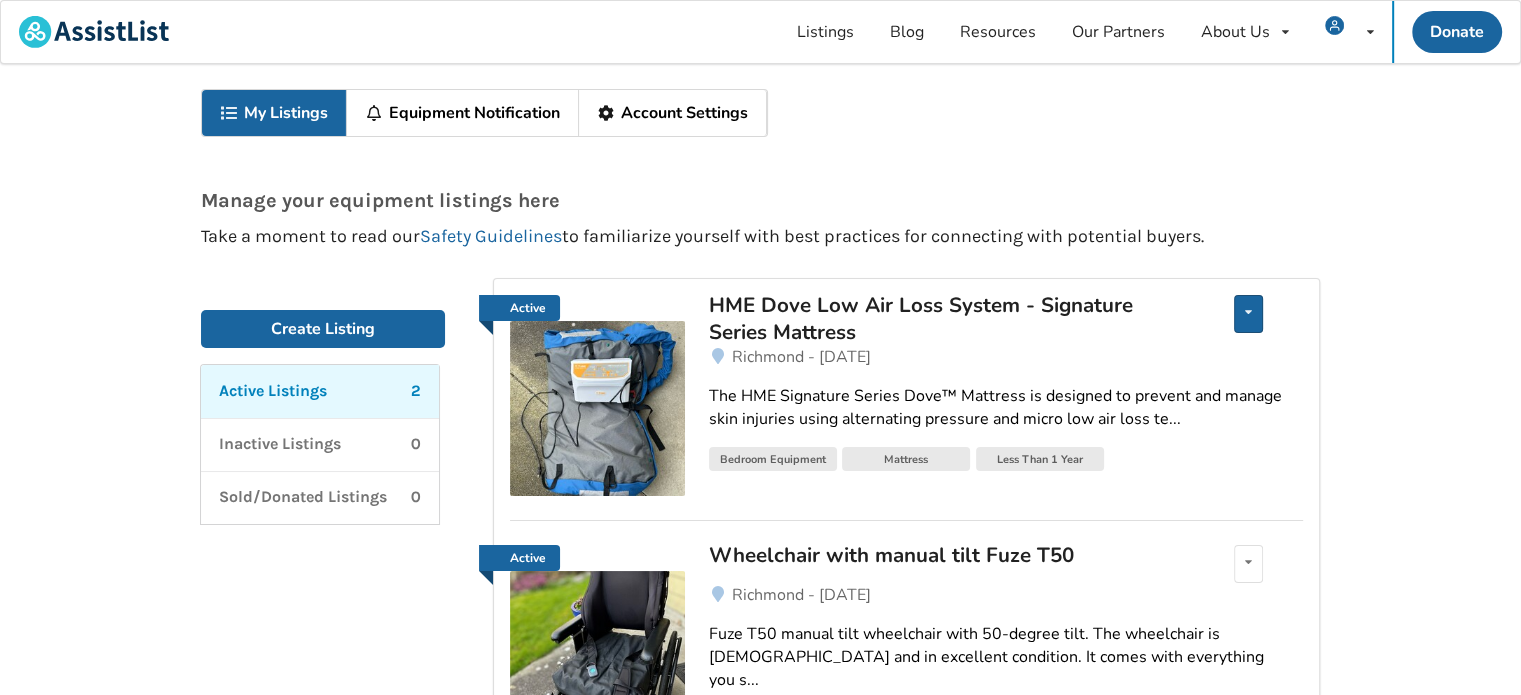 click on "Edit listing Renew listing Mark as Sold Delete listing" at bounding box center [1248, 314] 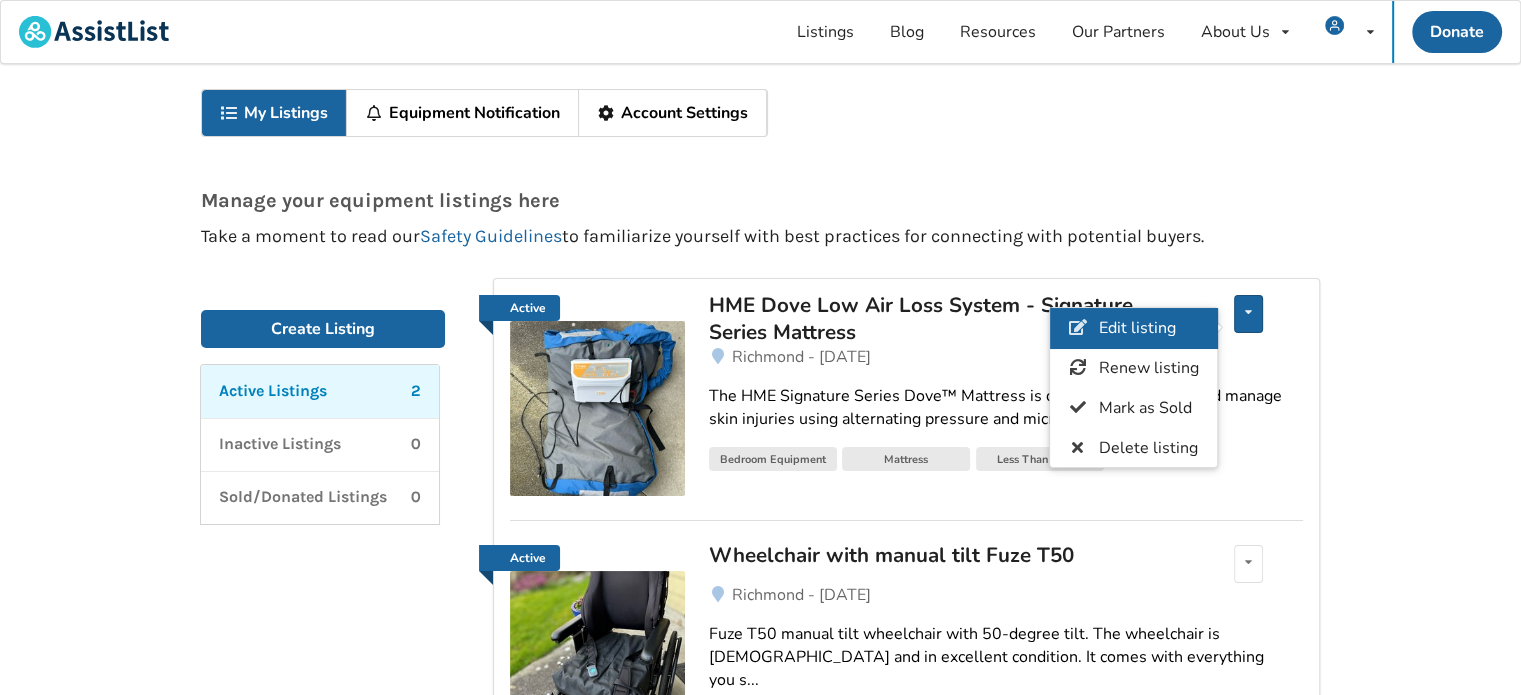 click on "Edit listing" at bounding box center [1137, 329] 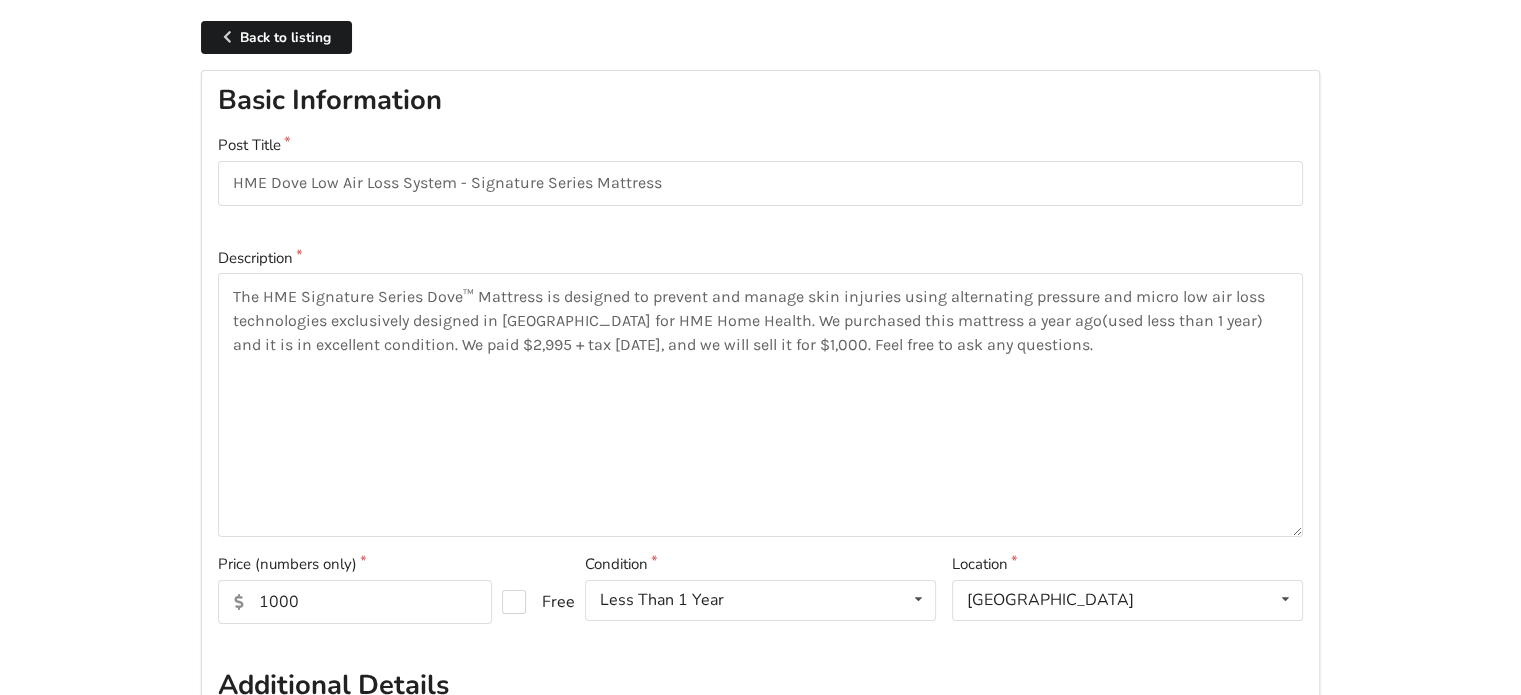 scroll, scrollTop: 92, scrollLeft: 0, axis: vertical 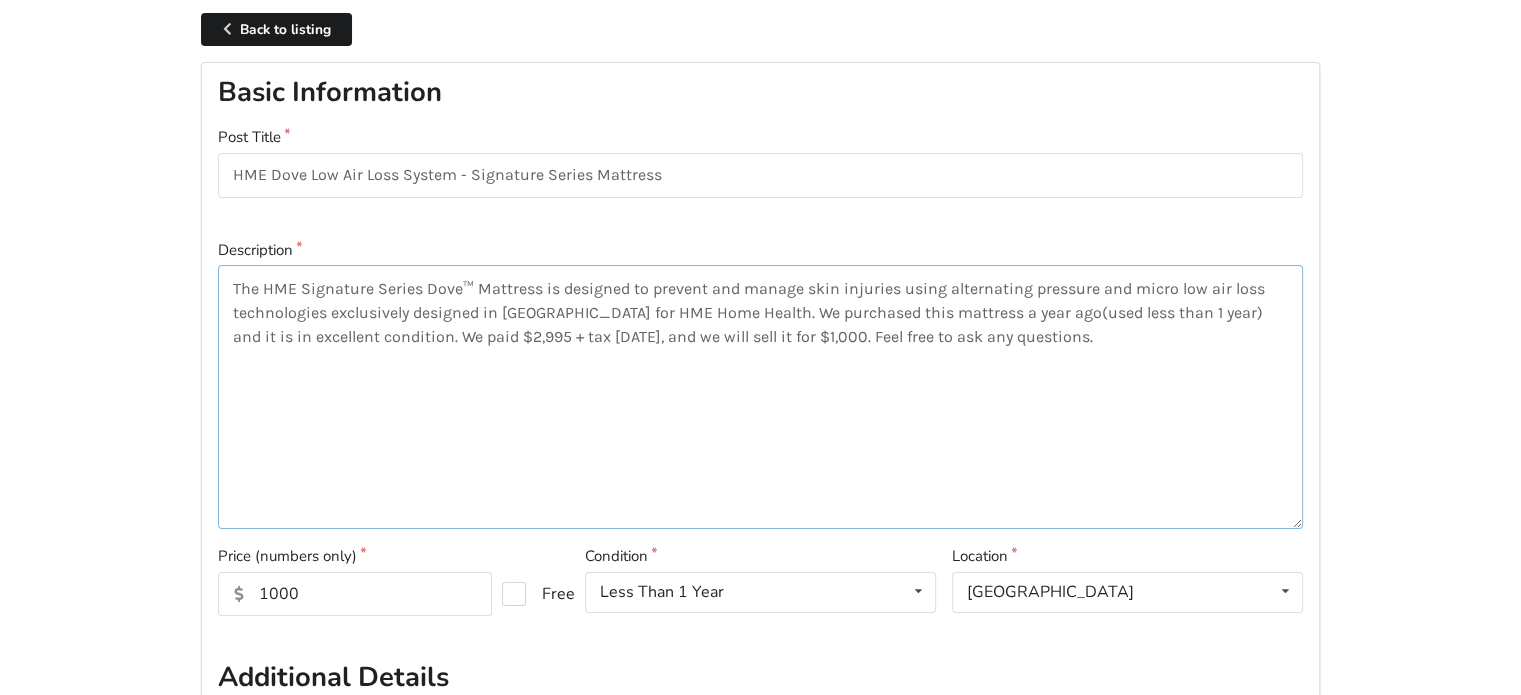 click on "The HME Signature Series Dove™ Mattress is designed to prevent and manage skin injuries using alternating pressure and micro low air loss technologies exclusively designed in [GEOGRAPHIC_DATA] for HME Home Health. We purchased this mattress a year ago(used less than 1 year) and it is in excellent condition. We paid $2,995 + tax [DATE], and we will sell it for $1,000. Feel free to ask any questions." at bounding box center [760, 397] 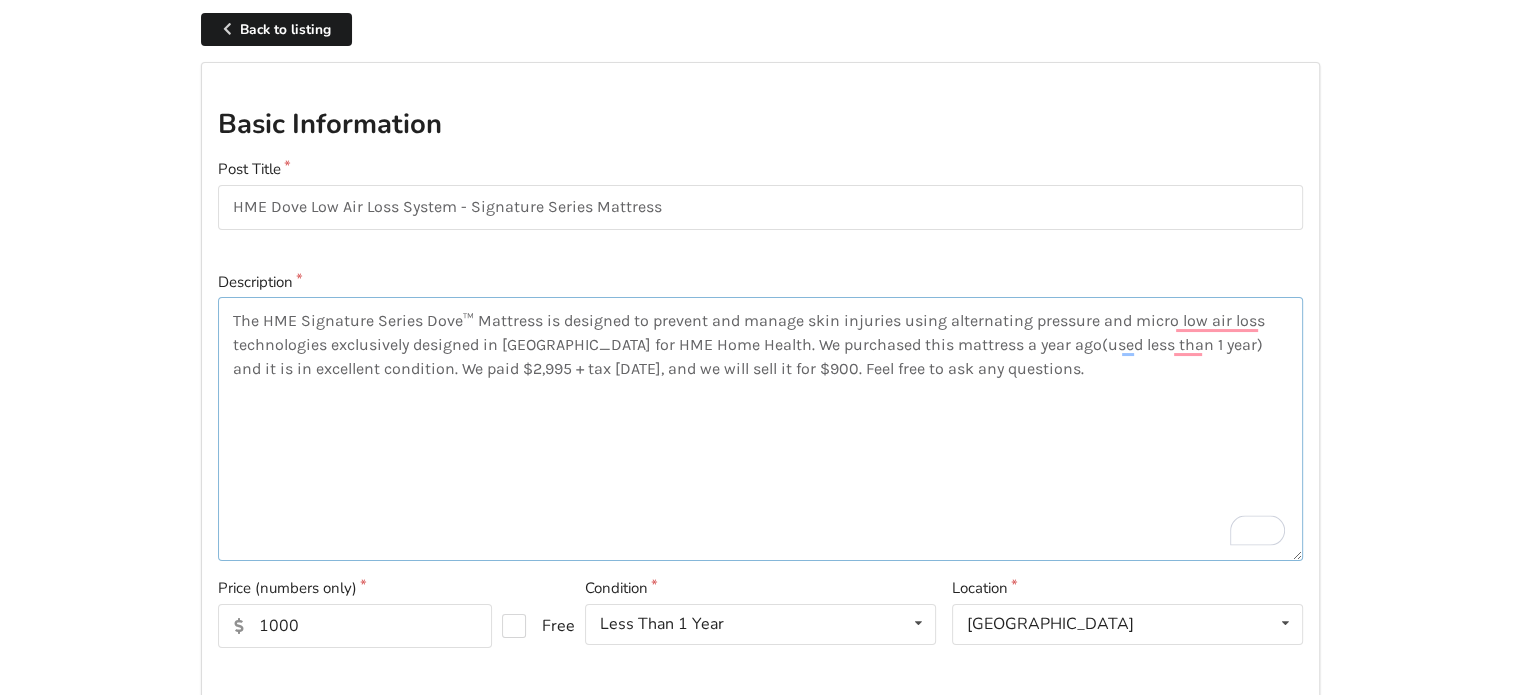click on "The HME Signature Series Dove™ Mattress is designed to prevent and manage skin injuries using alternating pressure and micro low air loss technologies exclusively designed in Canada for HME Home Health. We purchased this mattress a year ago(used less than 1 year) and it is in excellent condition. We paid $2,995 + tax one year ago, and we will sell it for $900. Feel free to ask any questions." at bounding box center (760, 429) 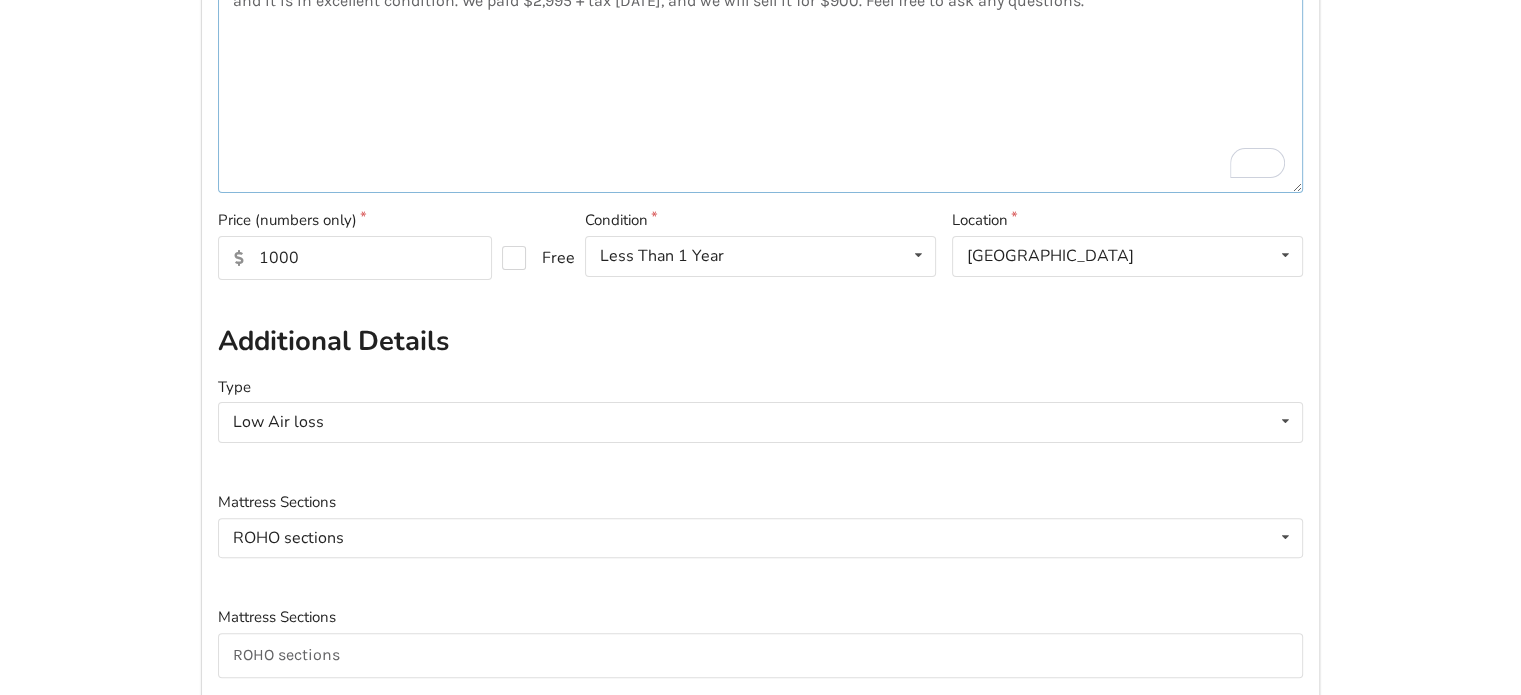 scroll, scrollTop: 384, scrollLeft: 0, axis: vertical 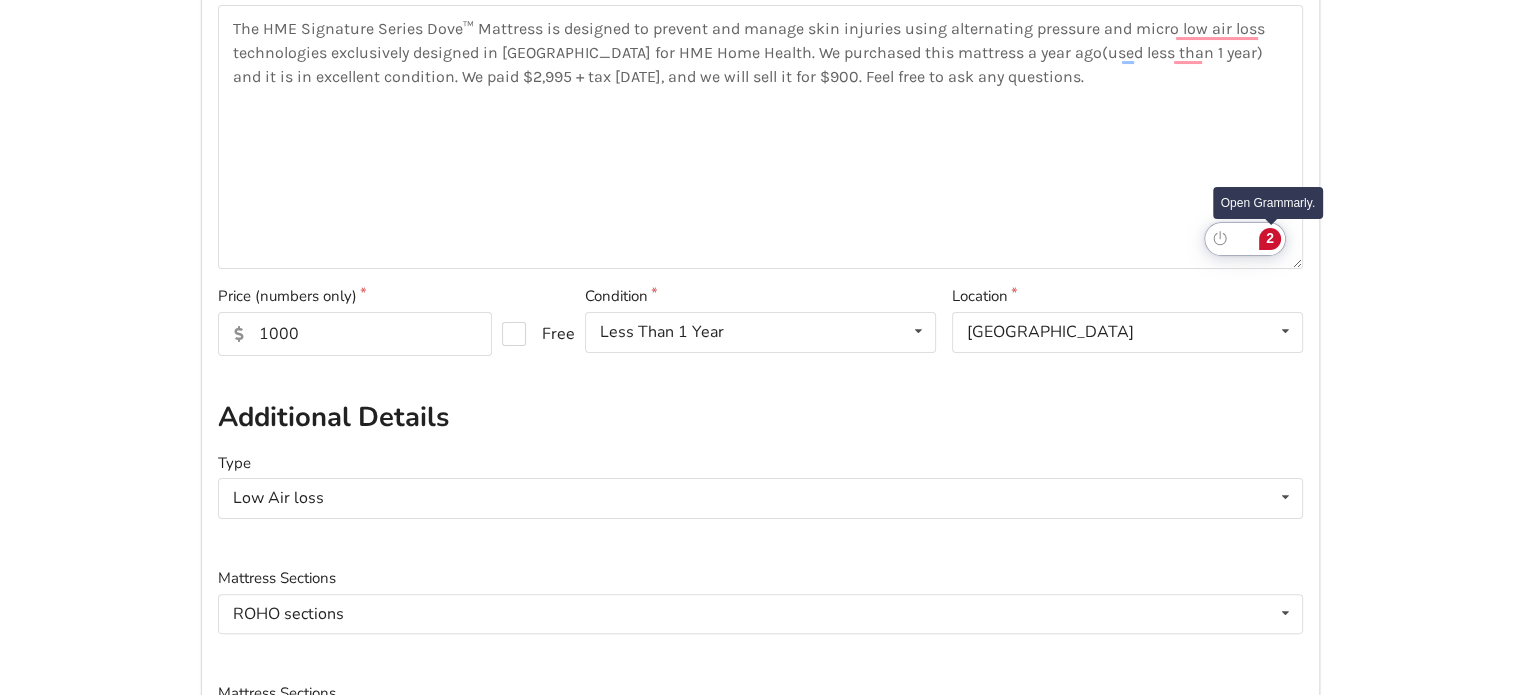 click on "2" 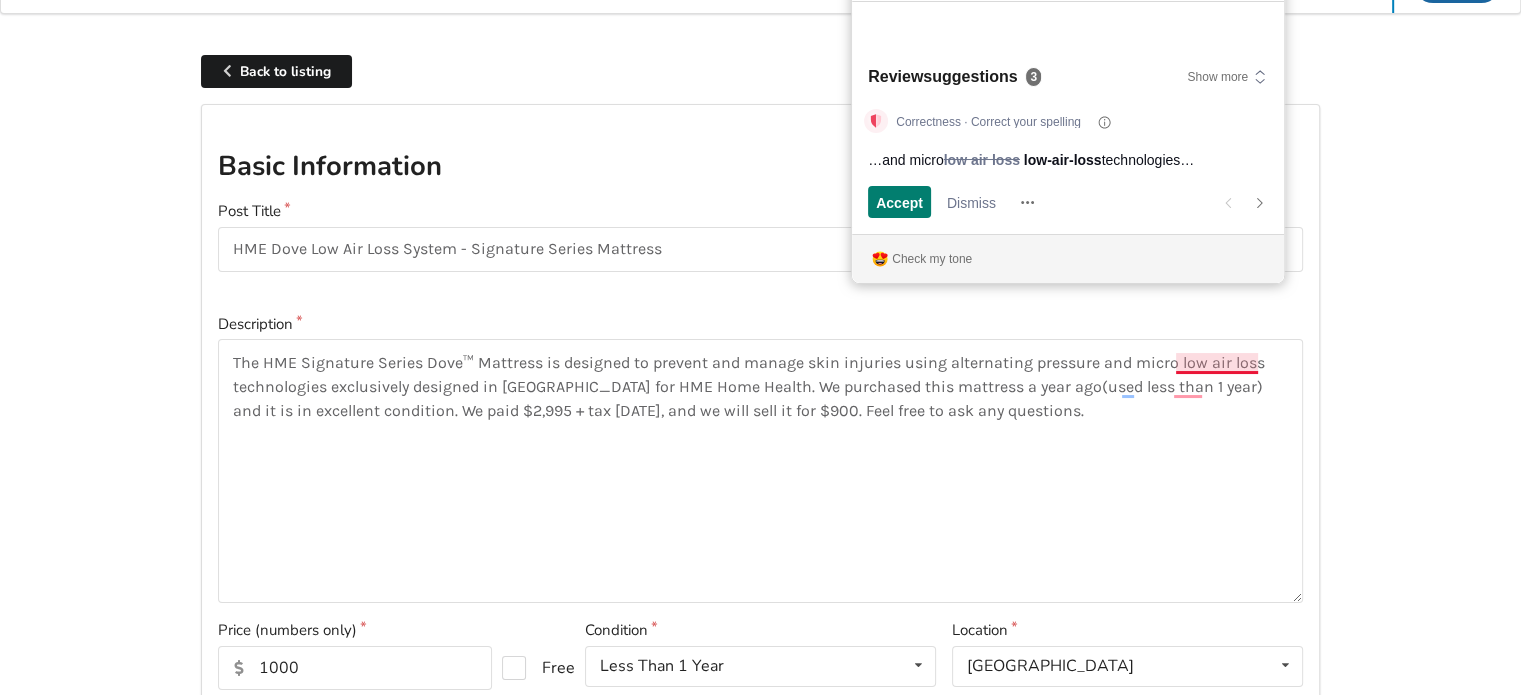 scroll, scrollTop: 48, scrollLeft: 0, axis: vertical 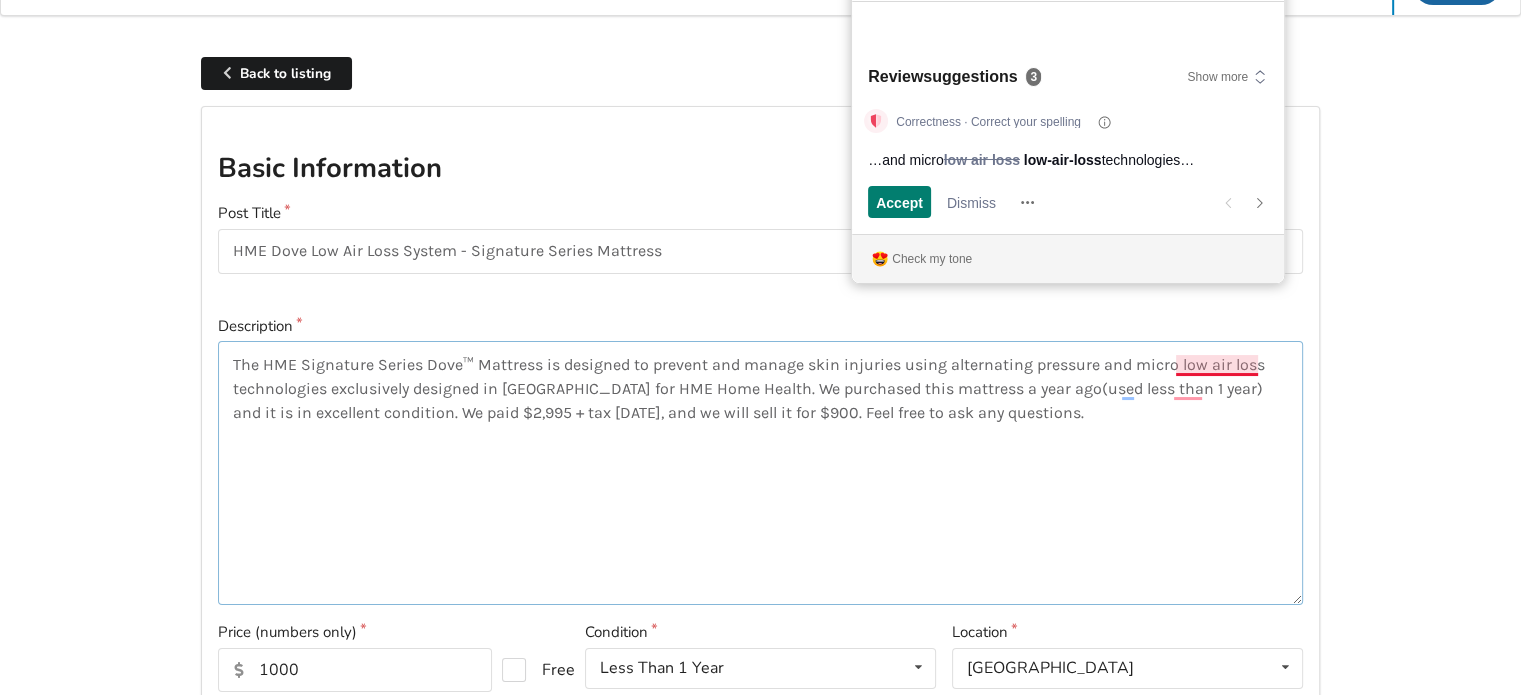 click on "The HME Signature Series Dove™ Mattress is designed to prevent and manage skin injuries using alternating pressure and micro low air loss technologies exclusively designed in Canada for HME Home Health. We purchased this mattress a year ago(used less than 1 year) and it is in excellent condition. We paid $2,995 + tax one year ago, and we will sell it for $900. Feel free to ask any questions." at bounding box center (760, 473) 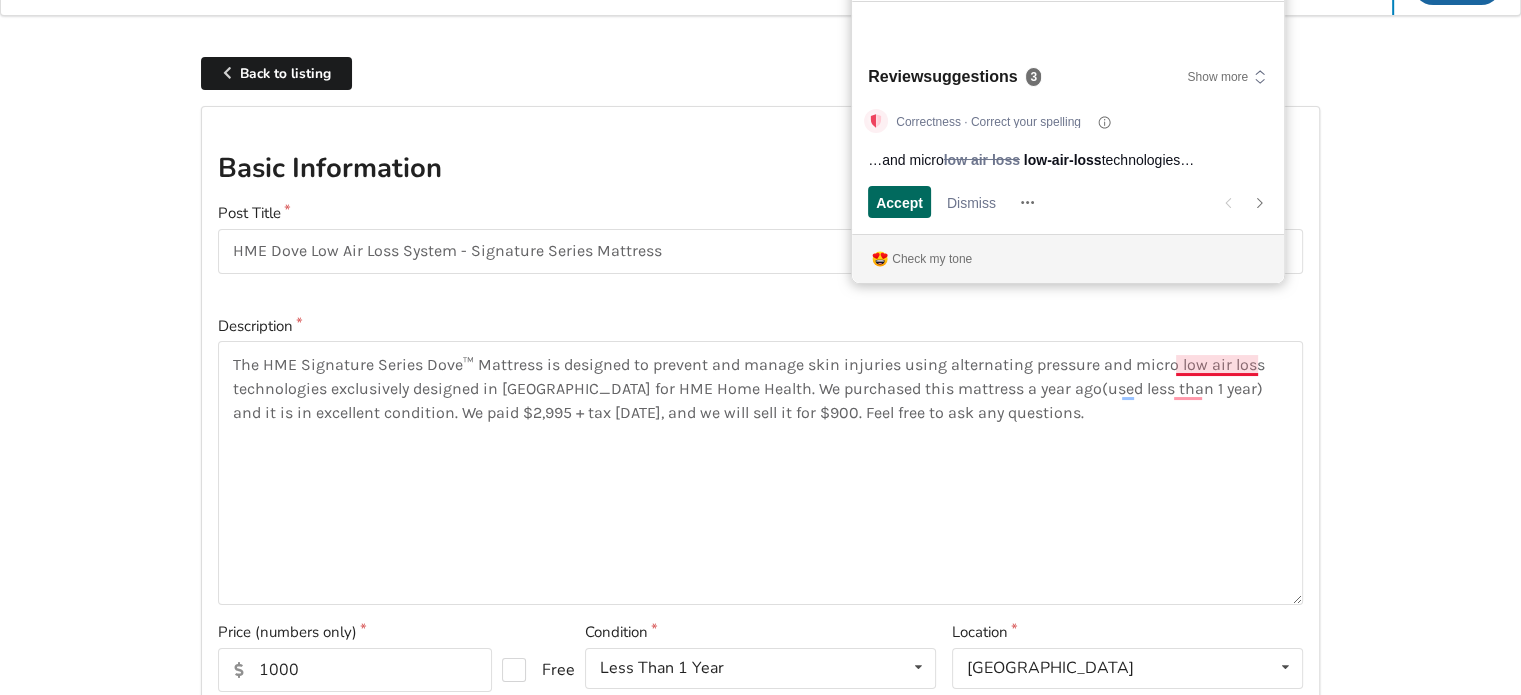 click on "Accept" at bounding box center (899, 202) 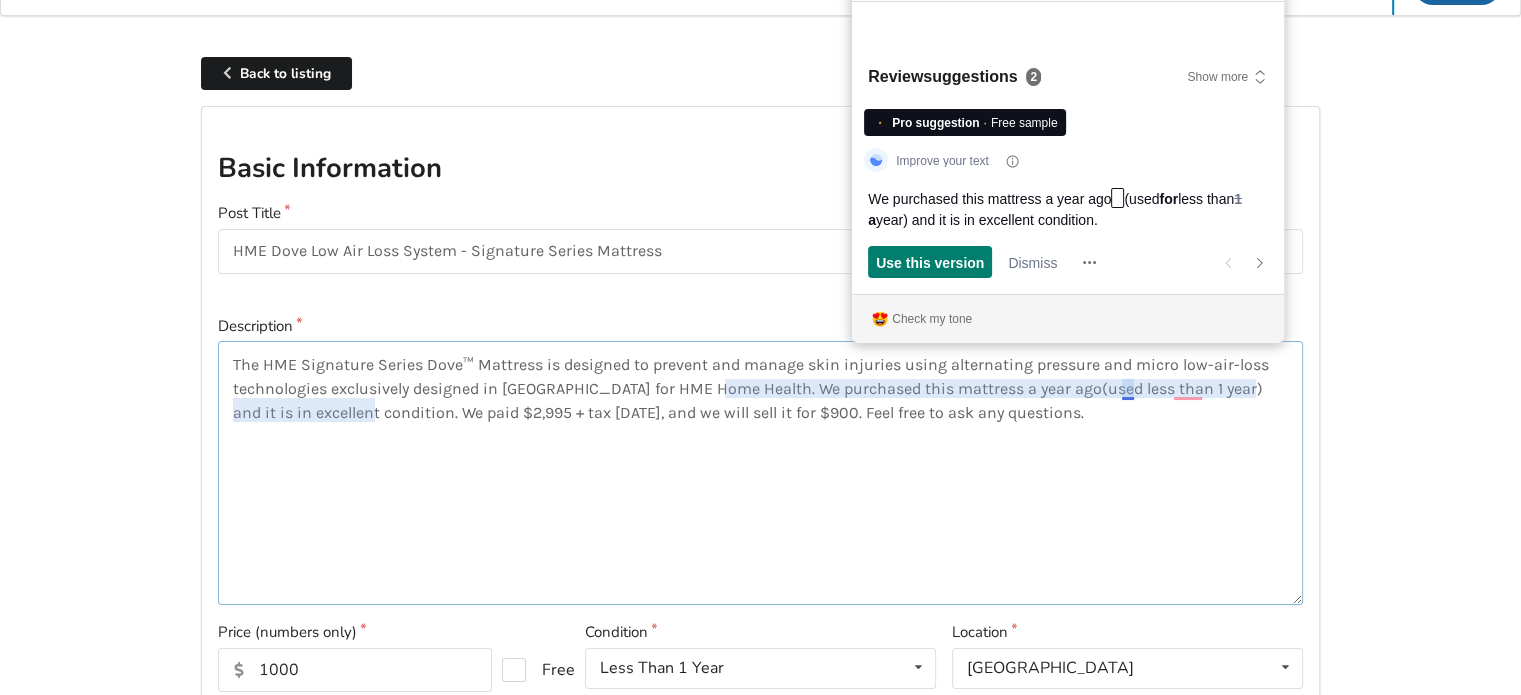 scroll, scrollTop: 0, scrollLeft: 0, axis: both 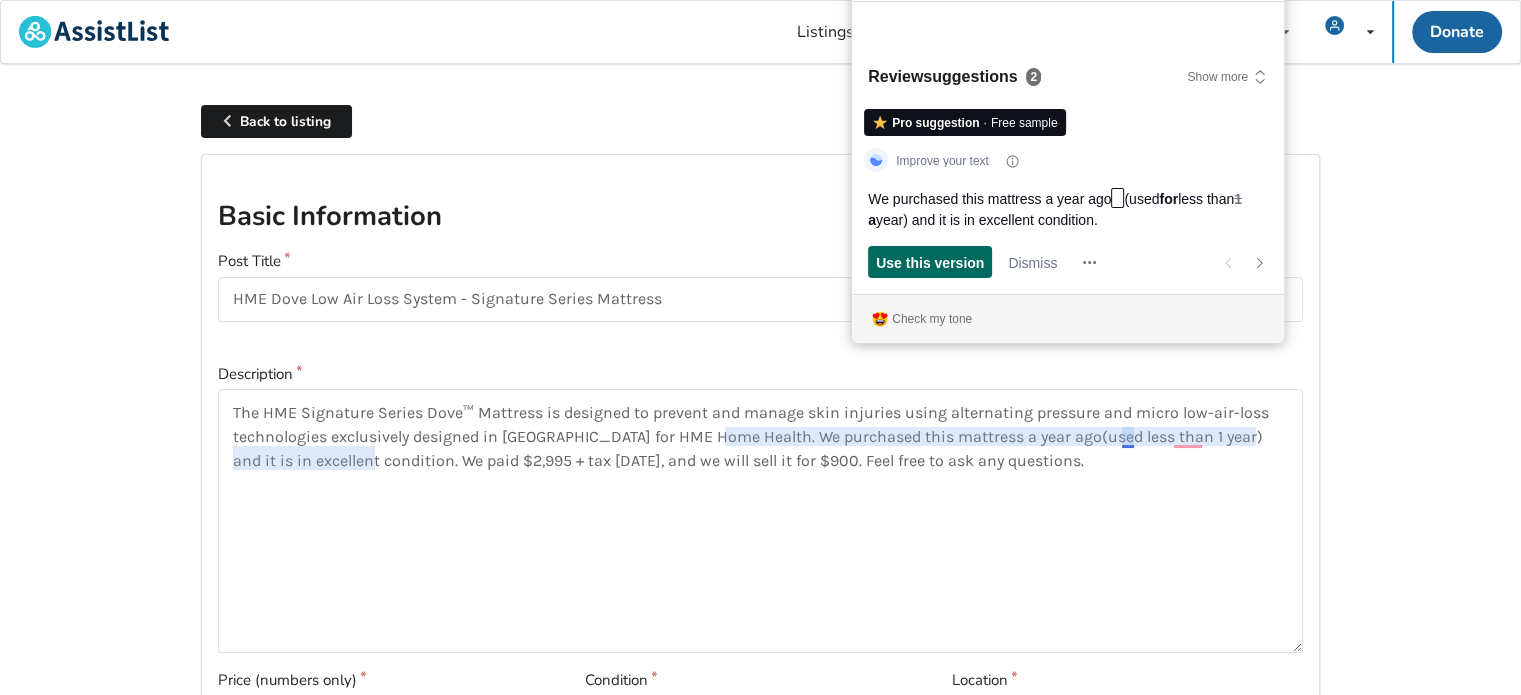 click on "Use this version" at bounding box center (930, 262) 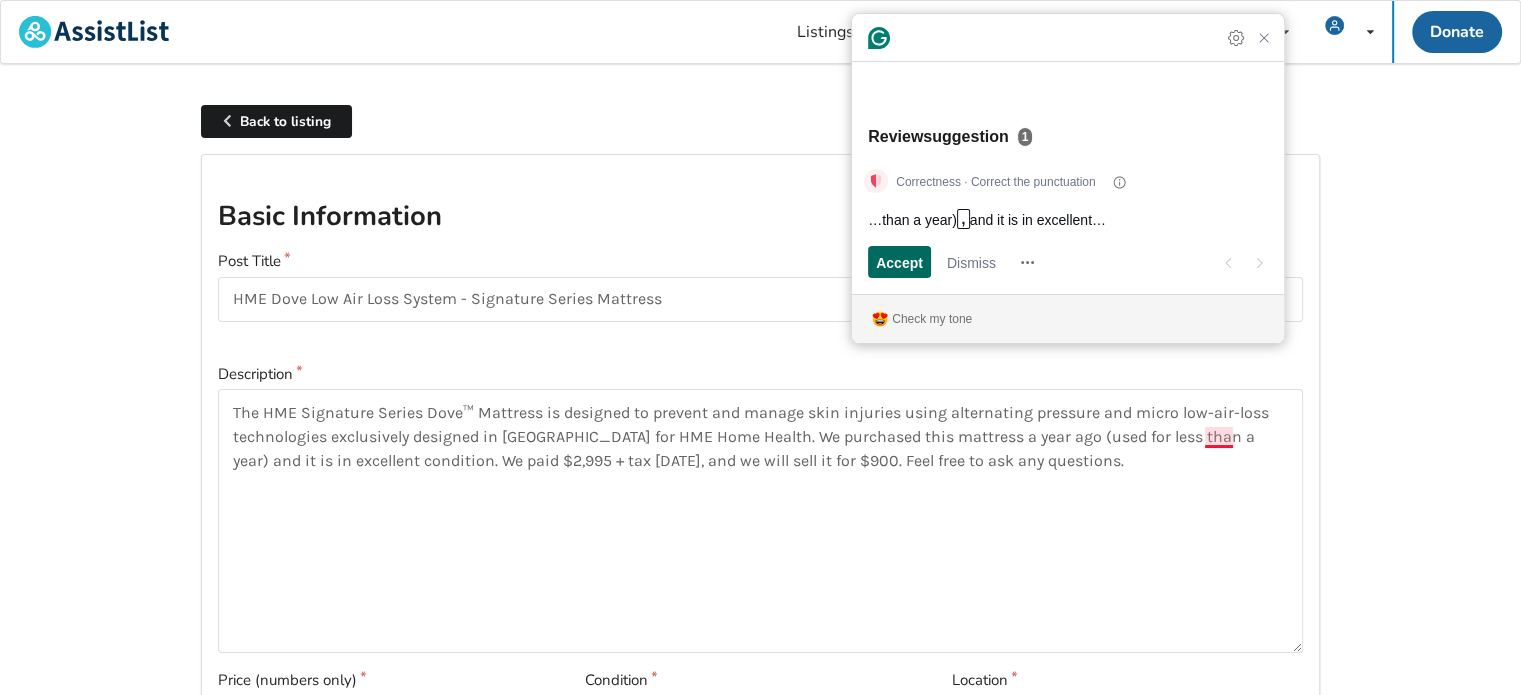 click on "Accept" at bounding box center [899, 262] 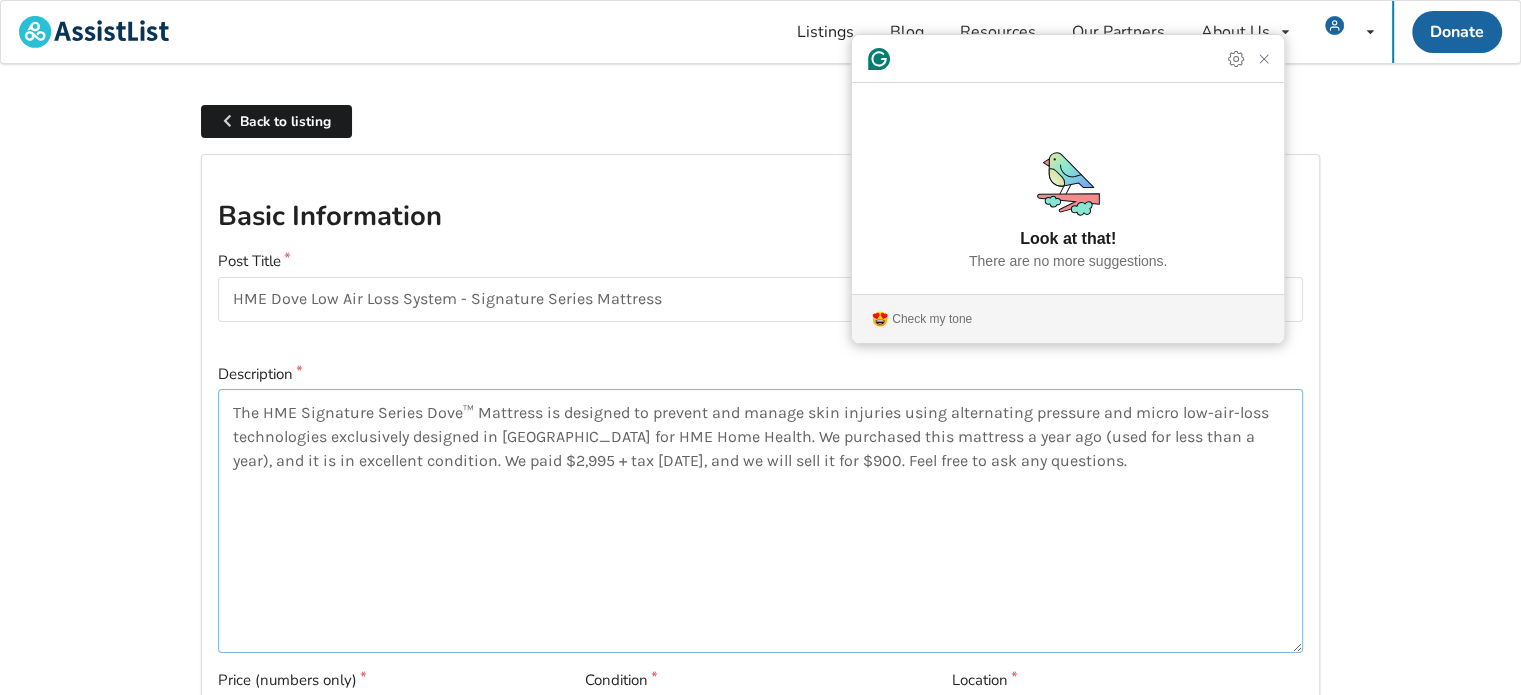 click on "The HME Signature Series Dove™ Mattress is designed to prevent and manage skin injuries using alternating pressure and micro low-air-loss technologies exclusively designed in Canada for HME Home Health. We purchased this mattress a year ago (used for less than a year), and it is in excellent condition. We paid $2,995 + tax one year ago, and we will sell it for $900. Feel free to ask any questions." at bounding box center [760, 521] 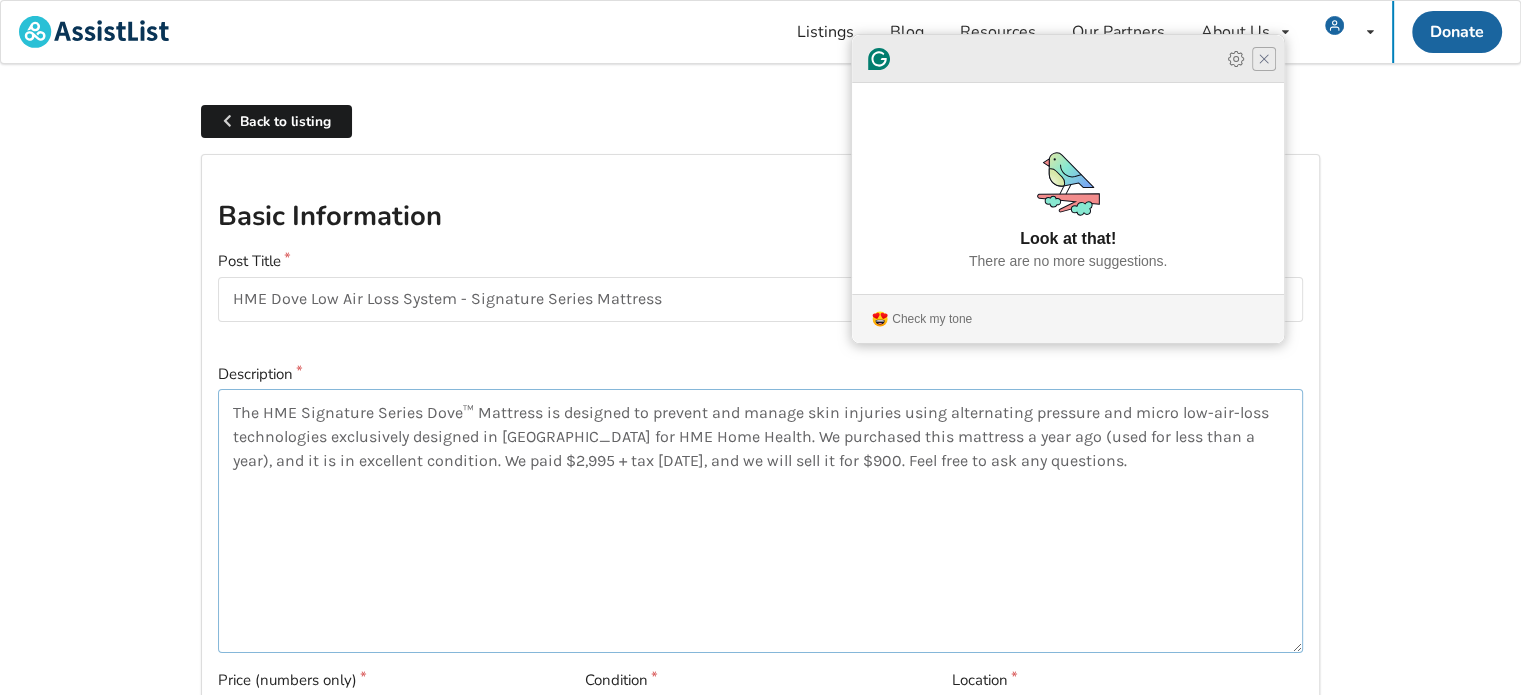 type on "The HME Signature Series Dove™ Mattress is designed to prevent and manage skin injuries using alternating pressure and micro low-air-loss technologies exclusively designed in Canada for HME Home Health. We purchased this mattress a year ago (used for less than a year), and it is in excellent condition. We paid $2,995 + tax one year ago, and we will sell it for $900. Feel free to ask any questions." 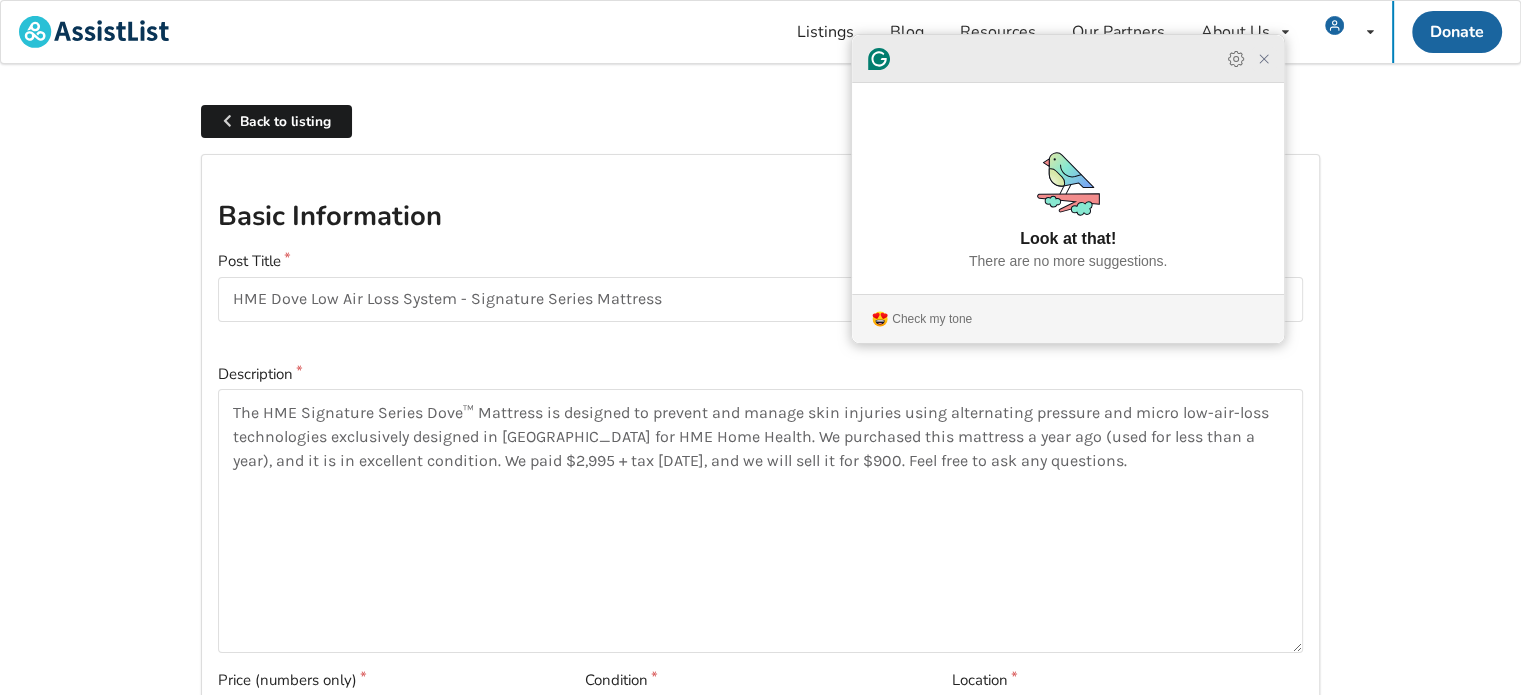 click 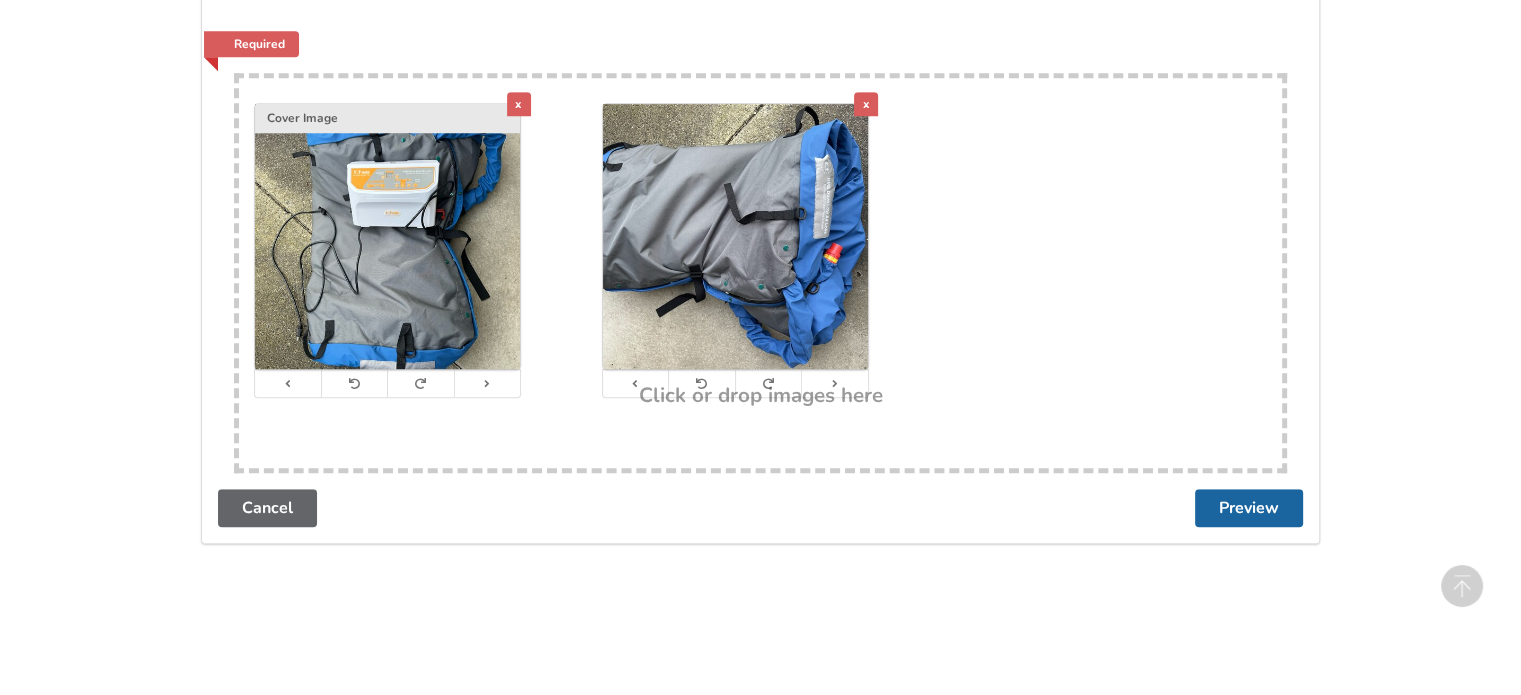 scroll, scrollTop: 1229, scrollLeft: 0, axis: vertical 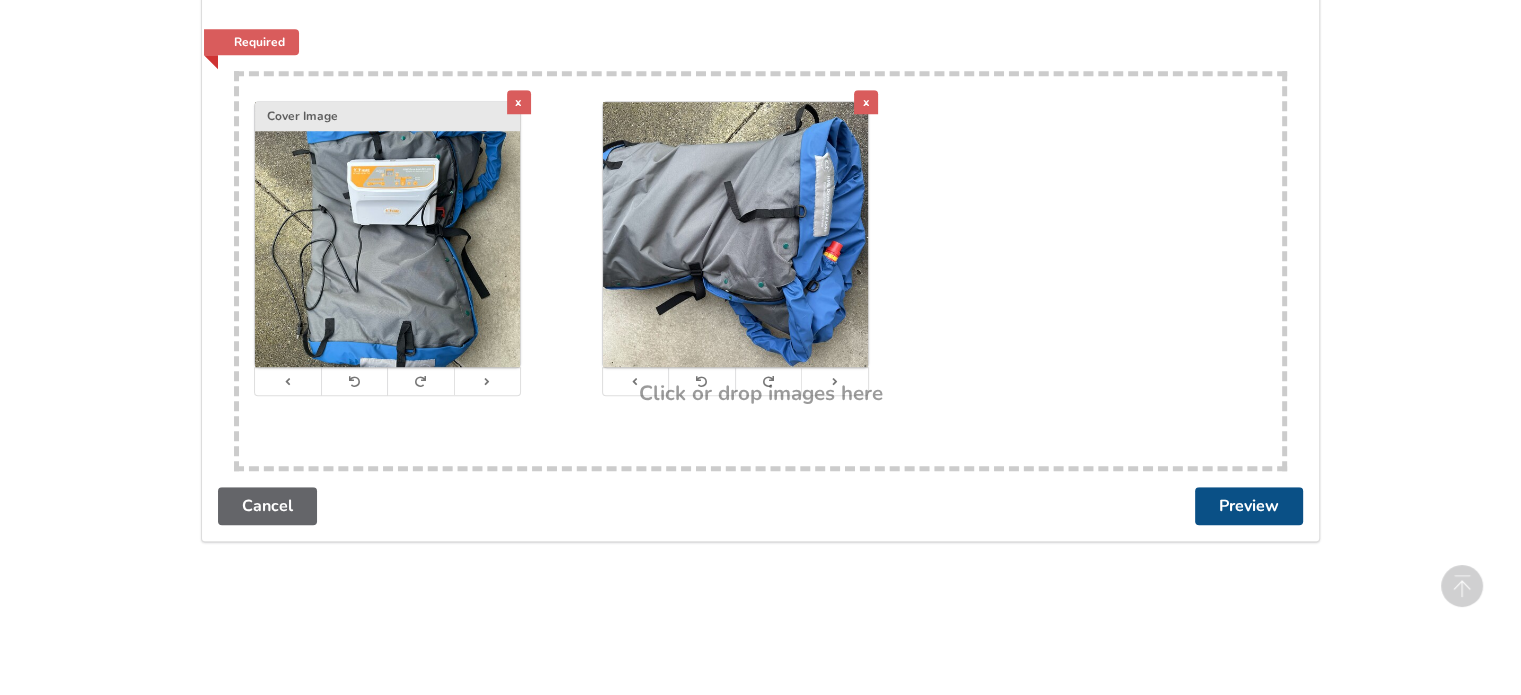 click on "Preview" at bounding box center [1249, 506] 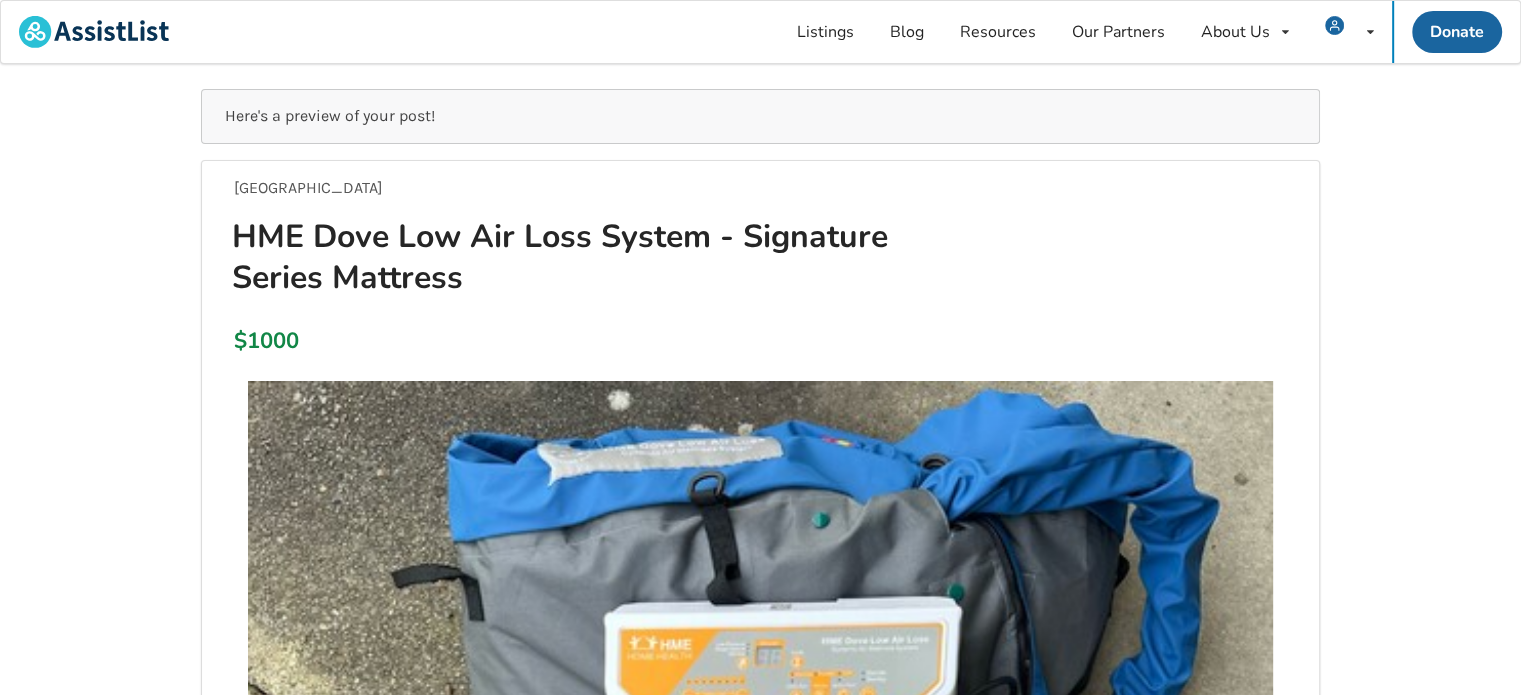 scroll, scrollTop: 0, scrollLeft: 0, axis: both 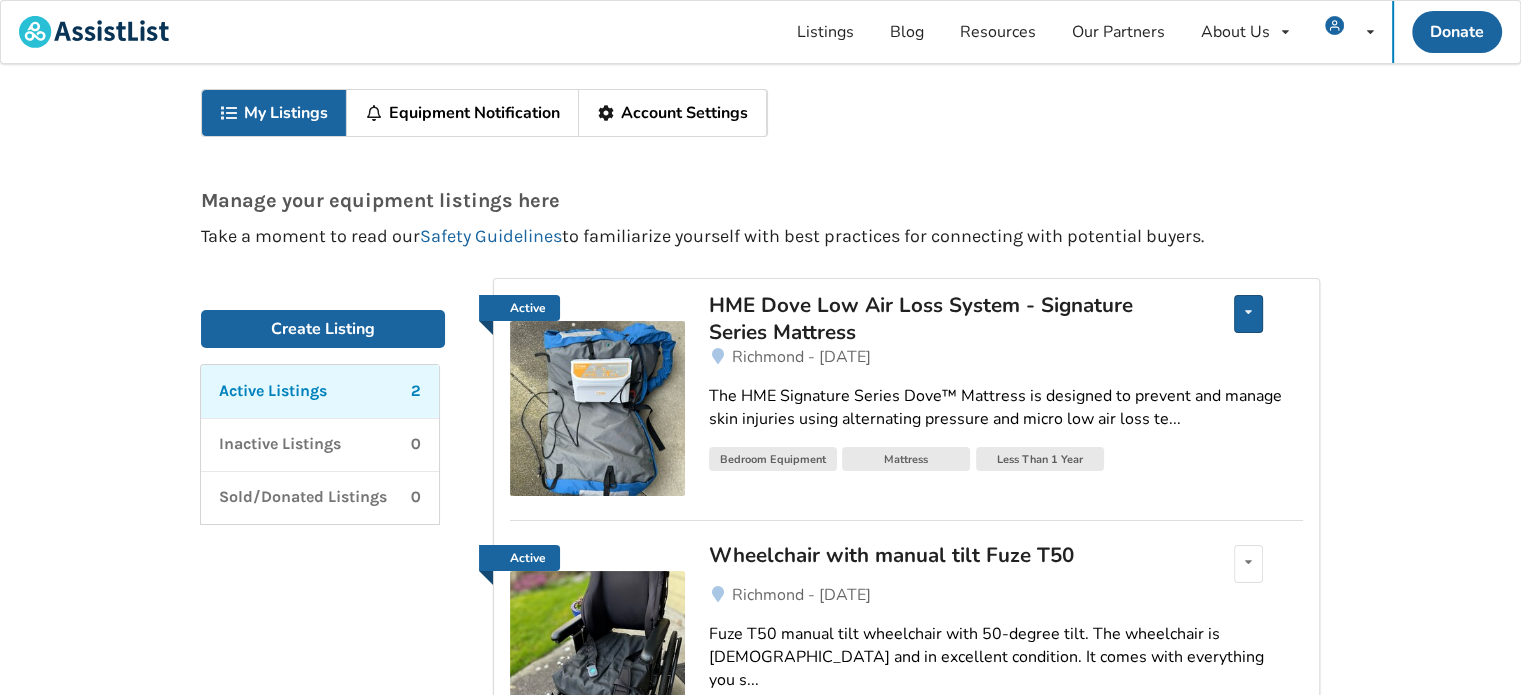 click on "Edit listing Renew listing Mark as Sold Delete listing" at bounding box center [1248, 314] 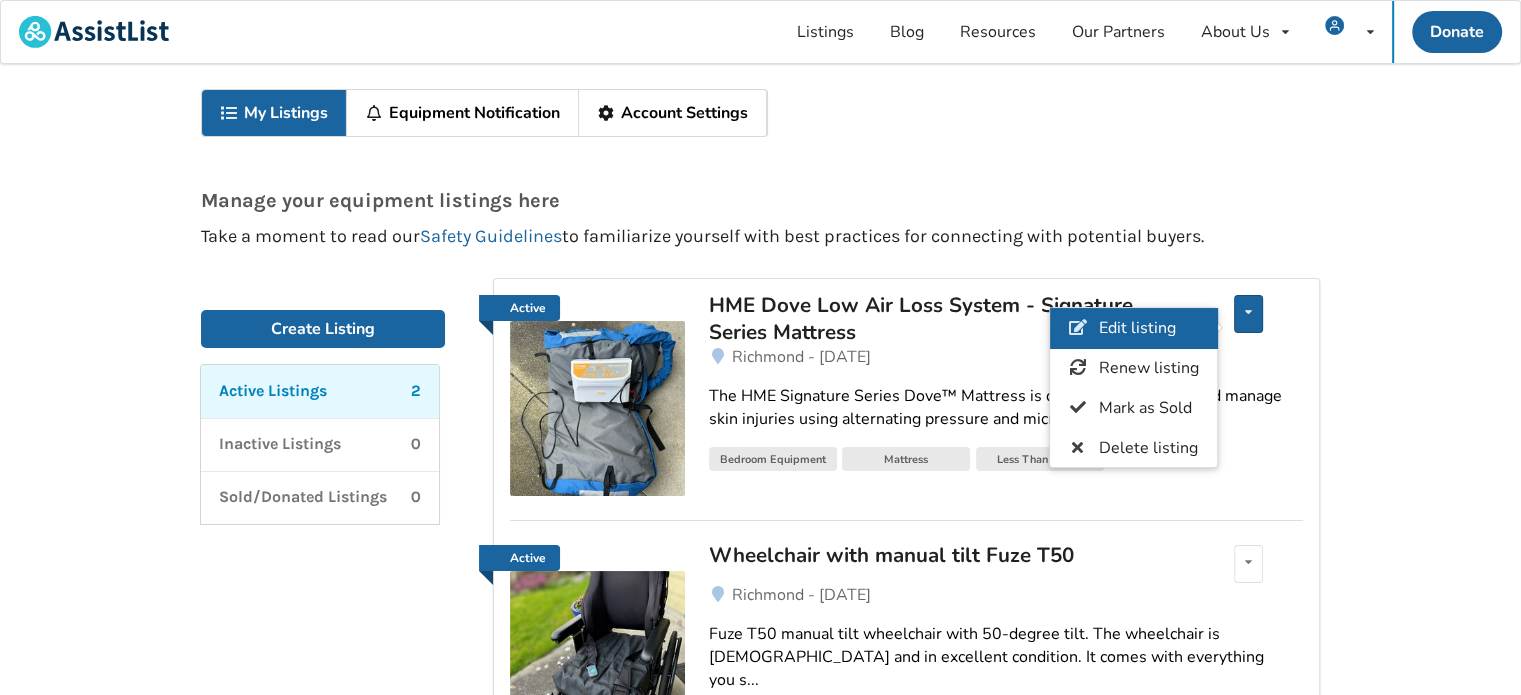 click on "Edit listing" at bounding box center (1137, 329) 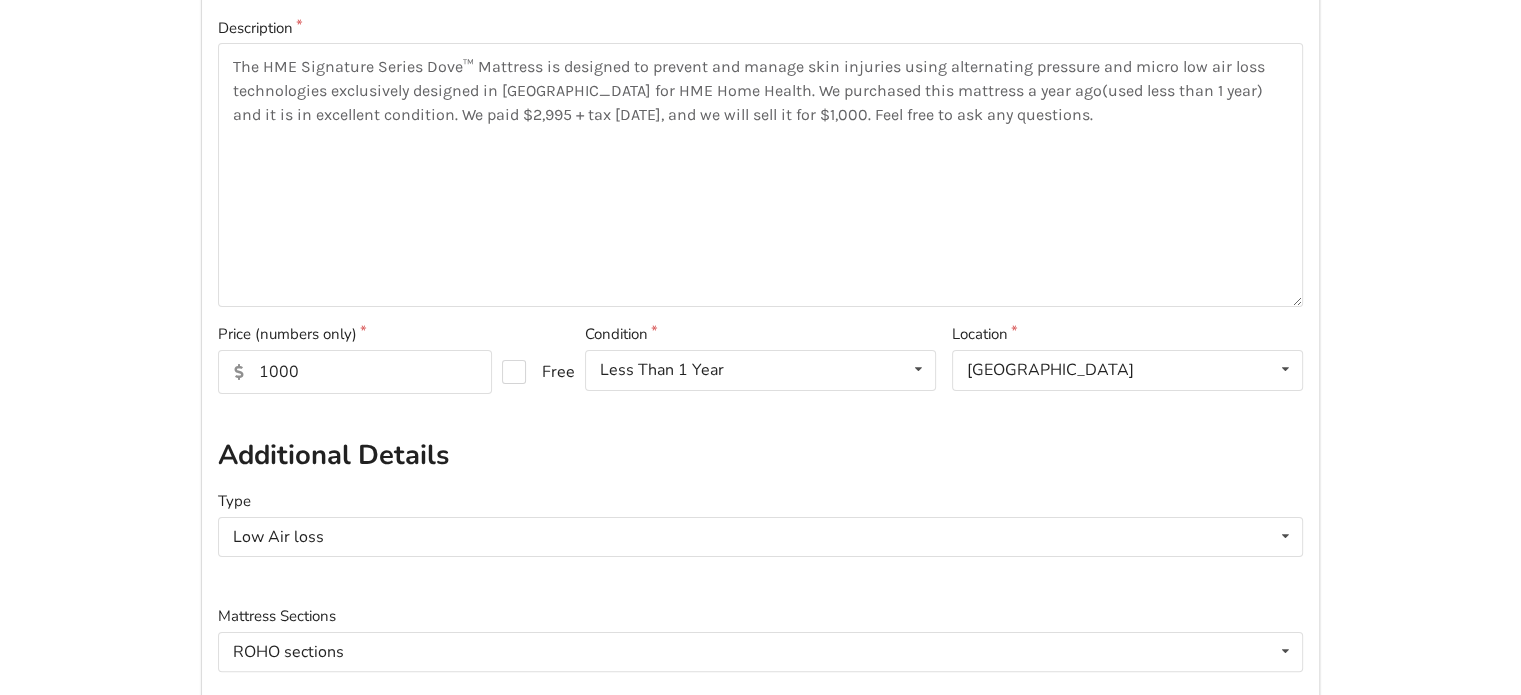 scroll, scrollTop: 315, scrollLeft: 0, axis: vertical 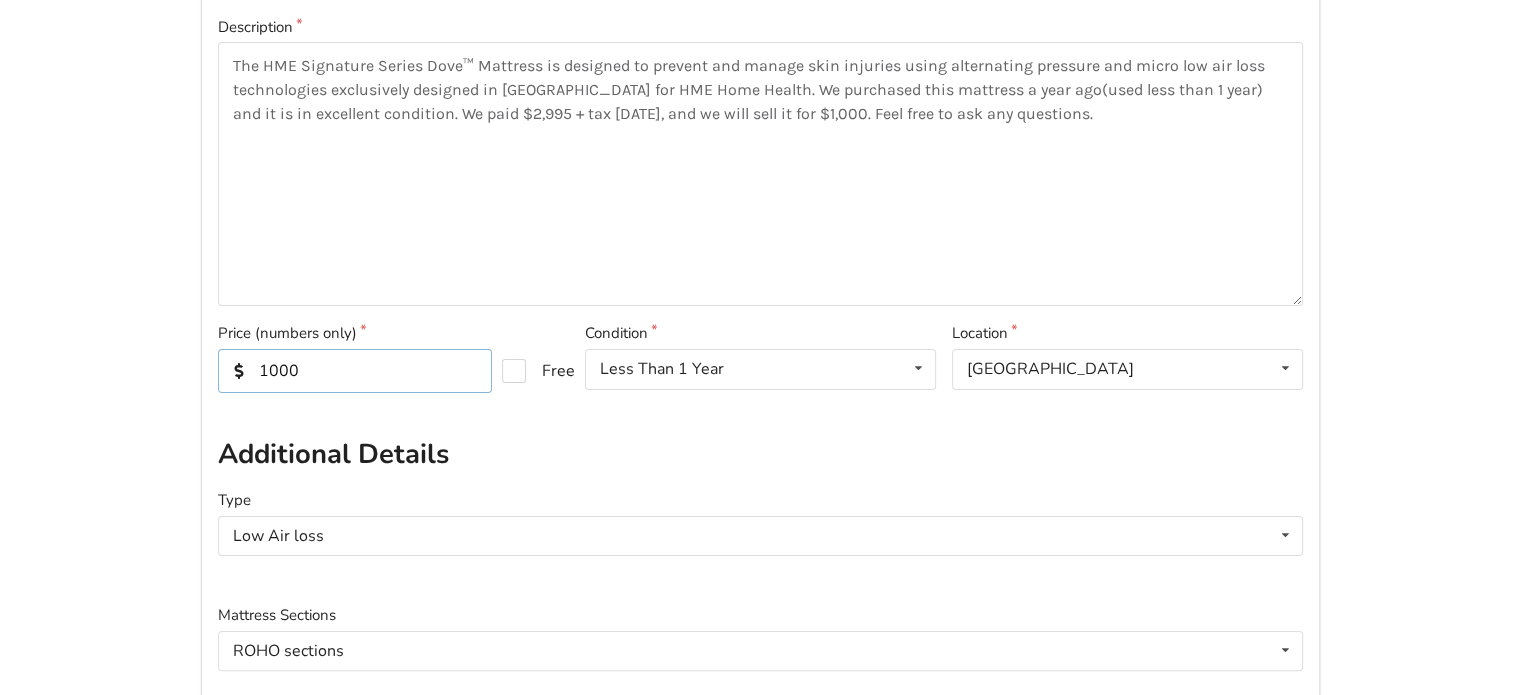 click on "1000" at bounding box center [355, 371] 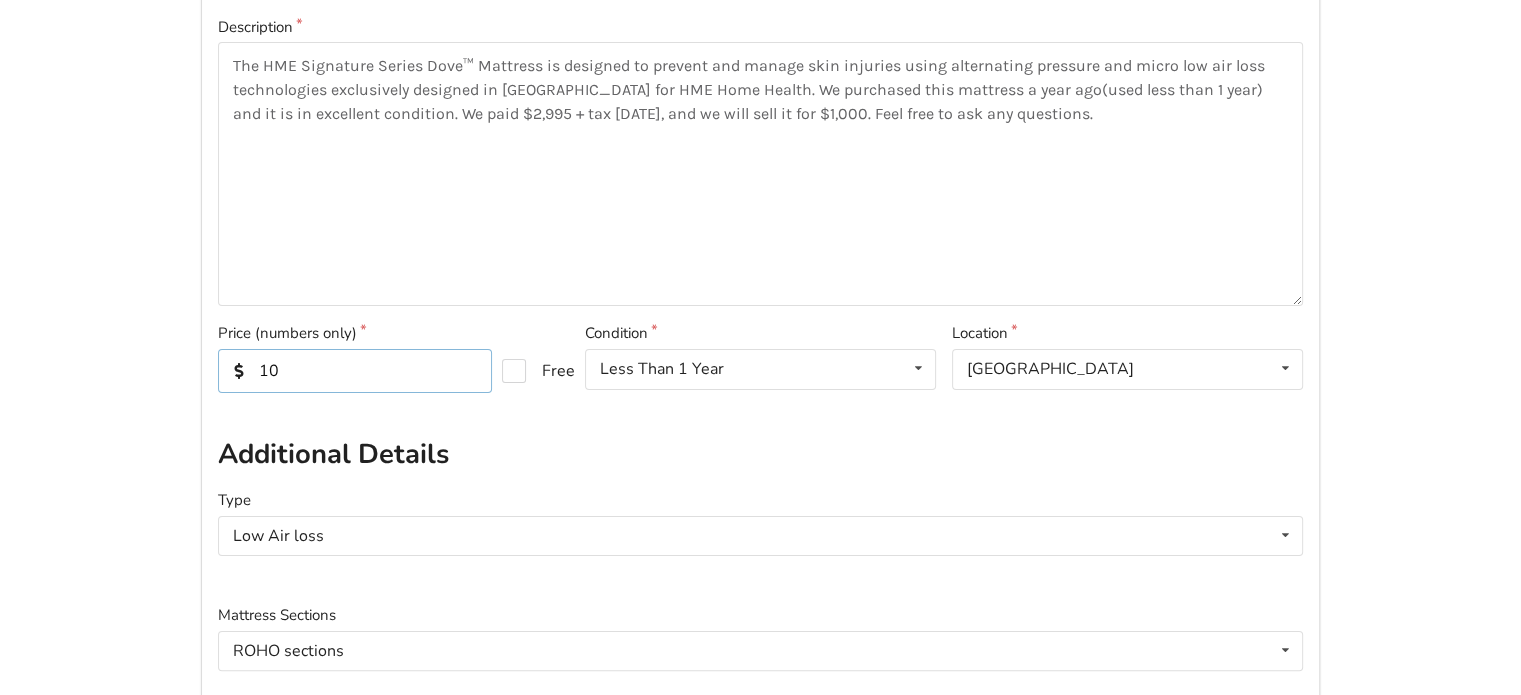 type on "1" 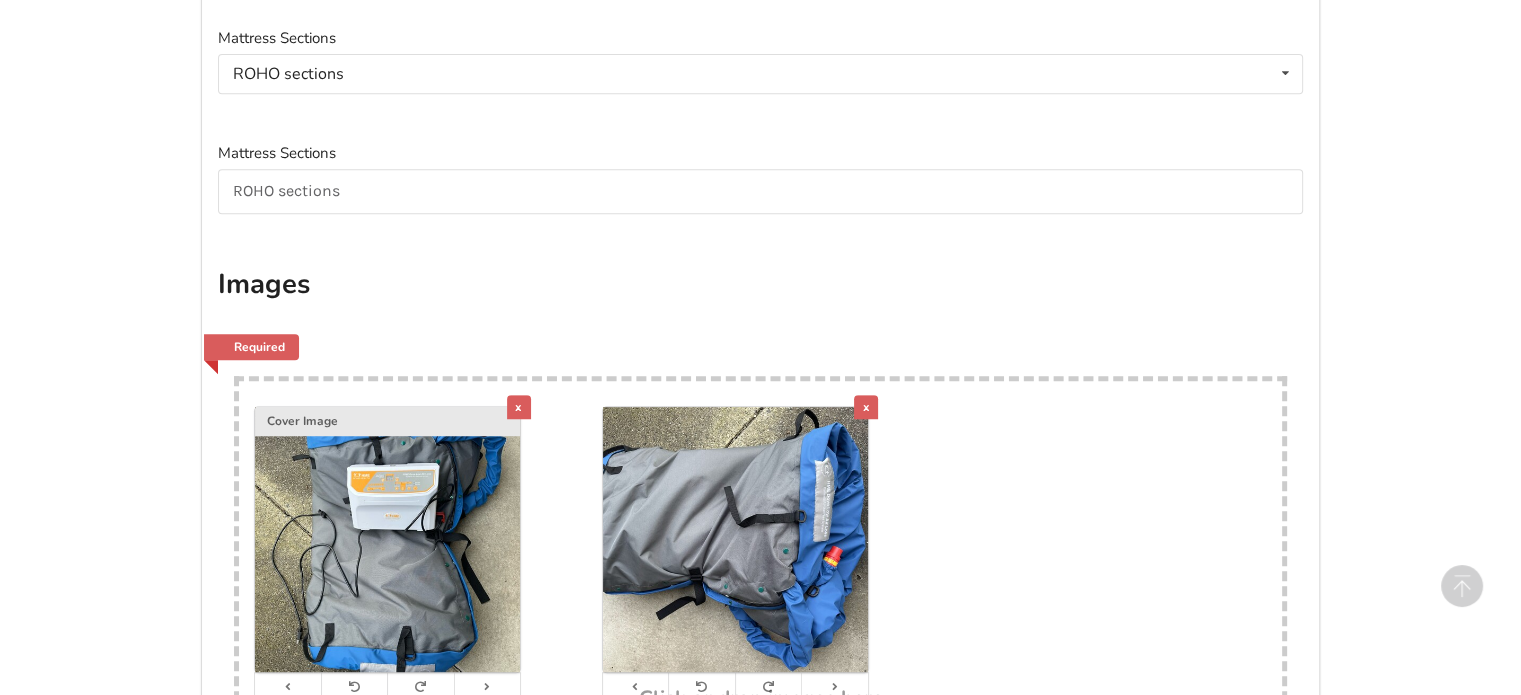 scroll, scrollTop: 1262, scrollLeft: 0, axis: vertical 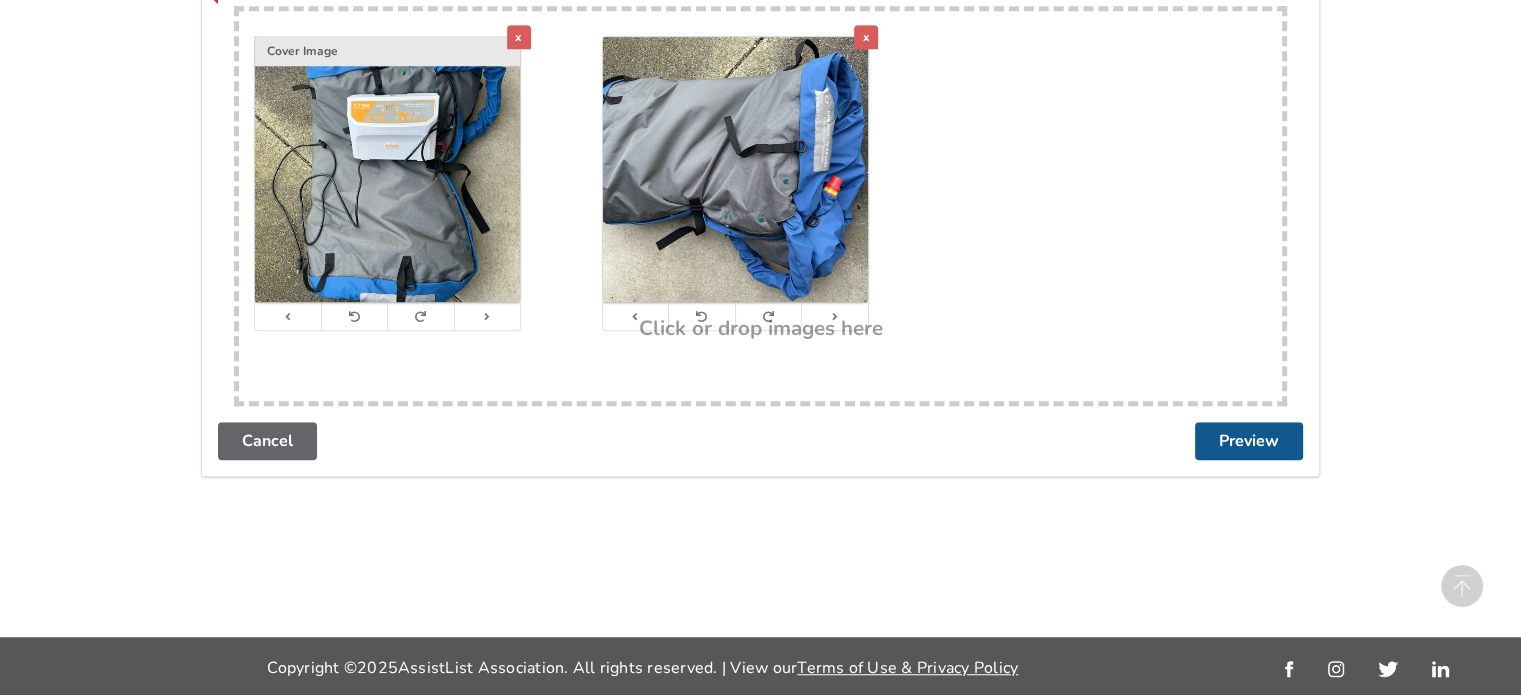 type on "900" 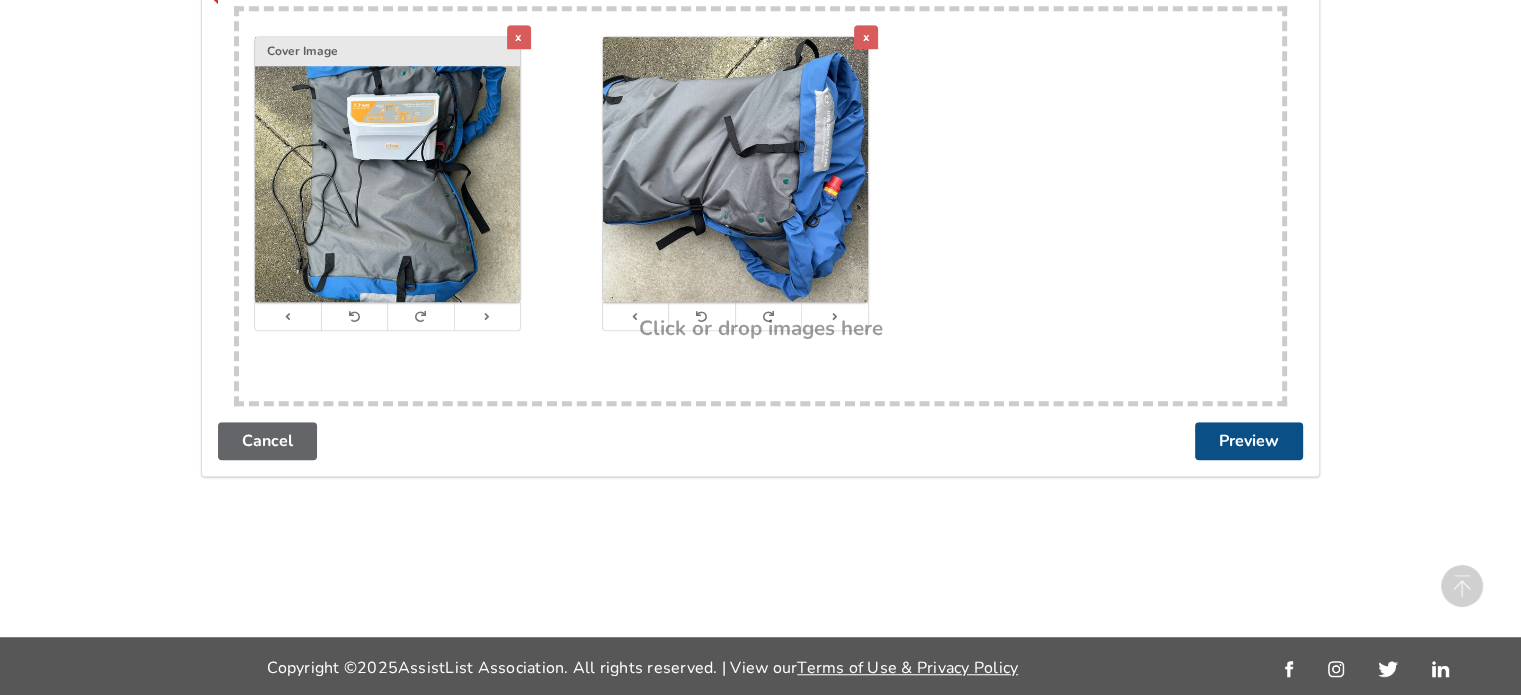 click on "Preview" at bounding box center [1249, 441] 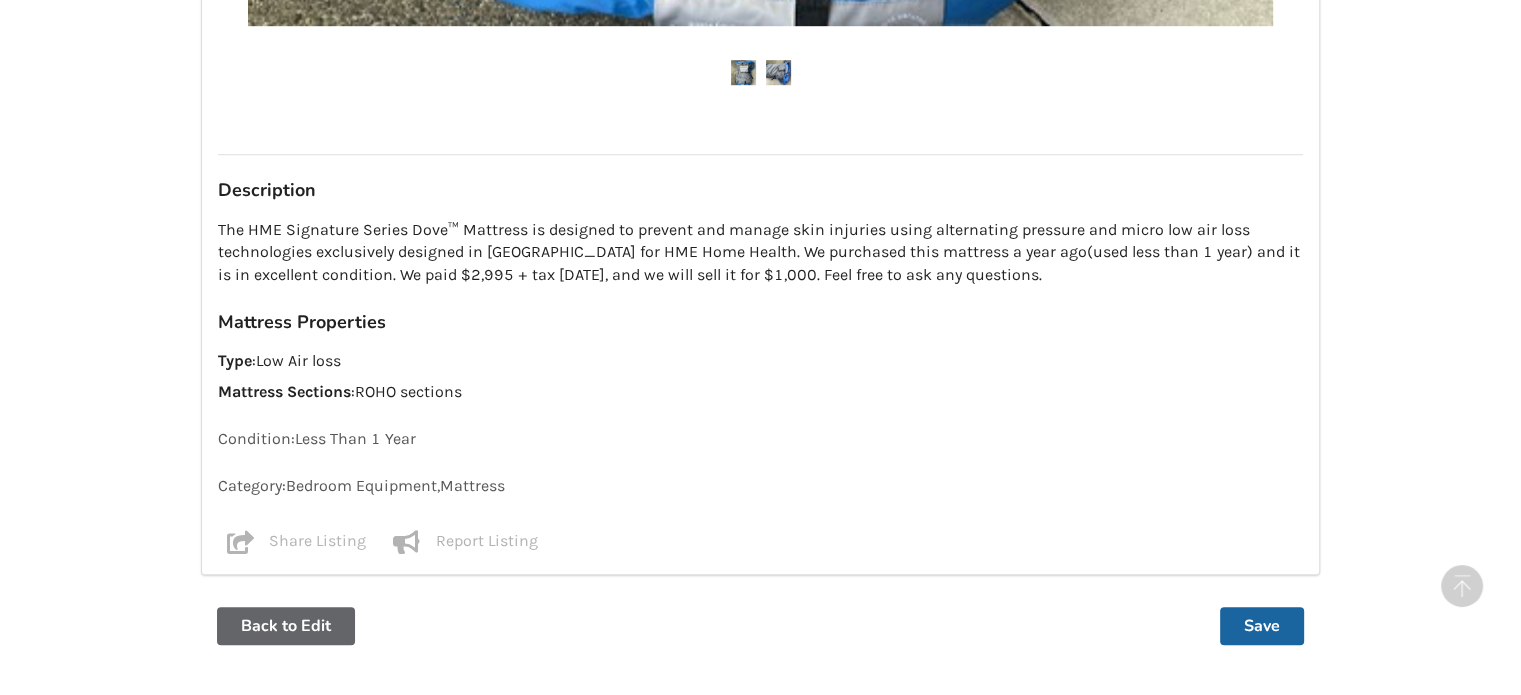 scroll, scrollTop: 1564, scrollLeft: 0, axis: vertical 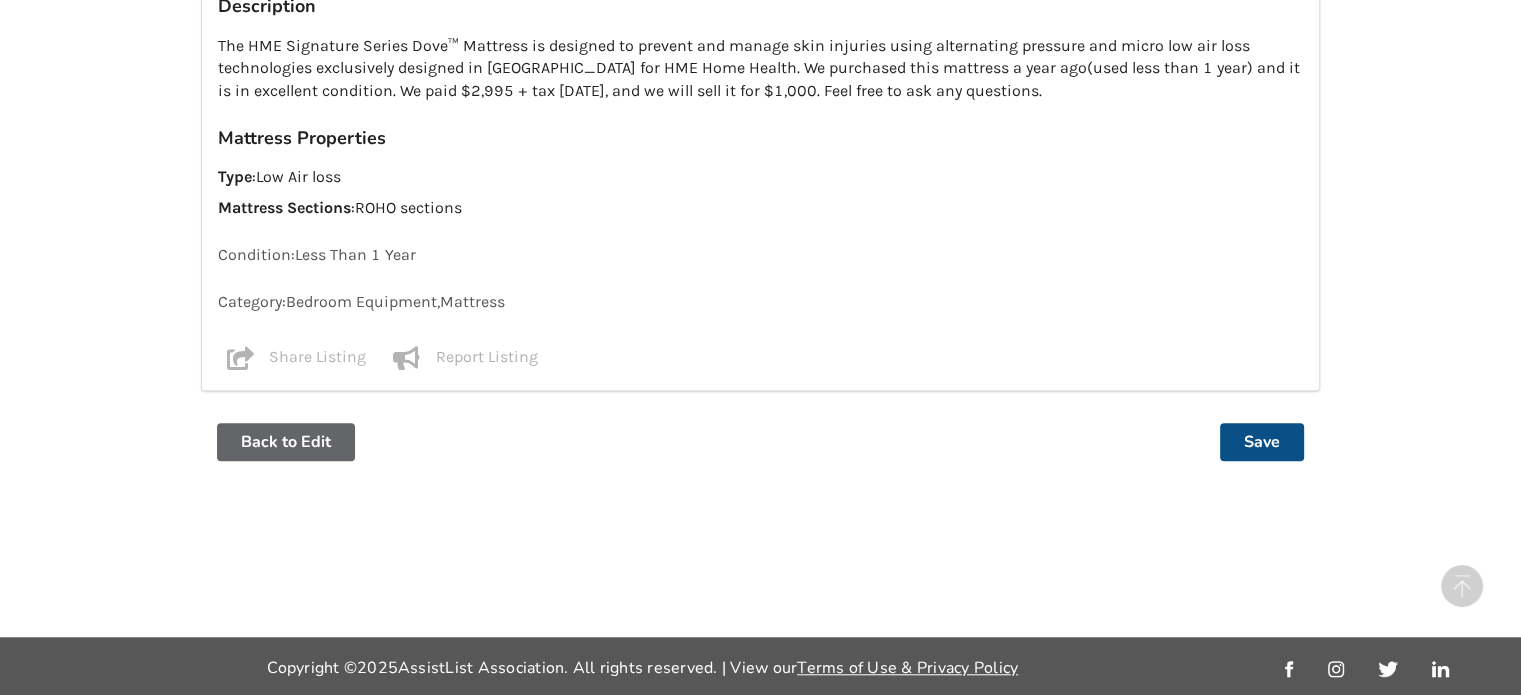 click on "Save" at bounding box center [1262, 442] 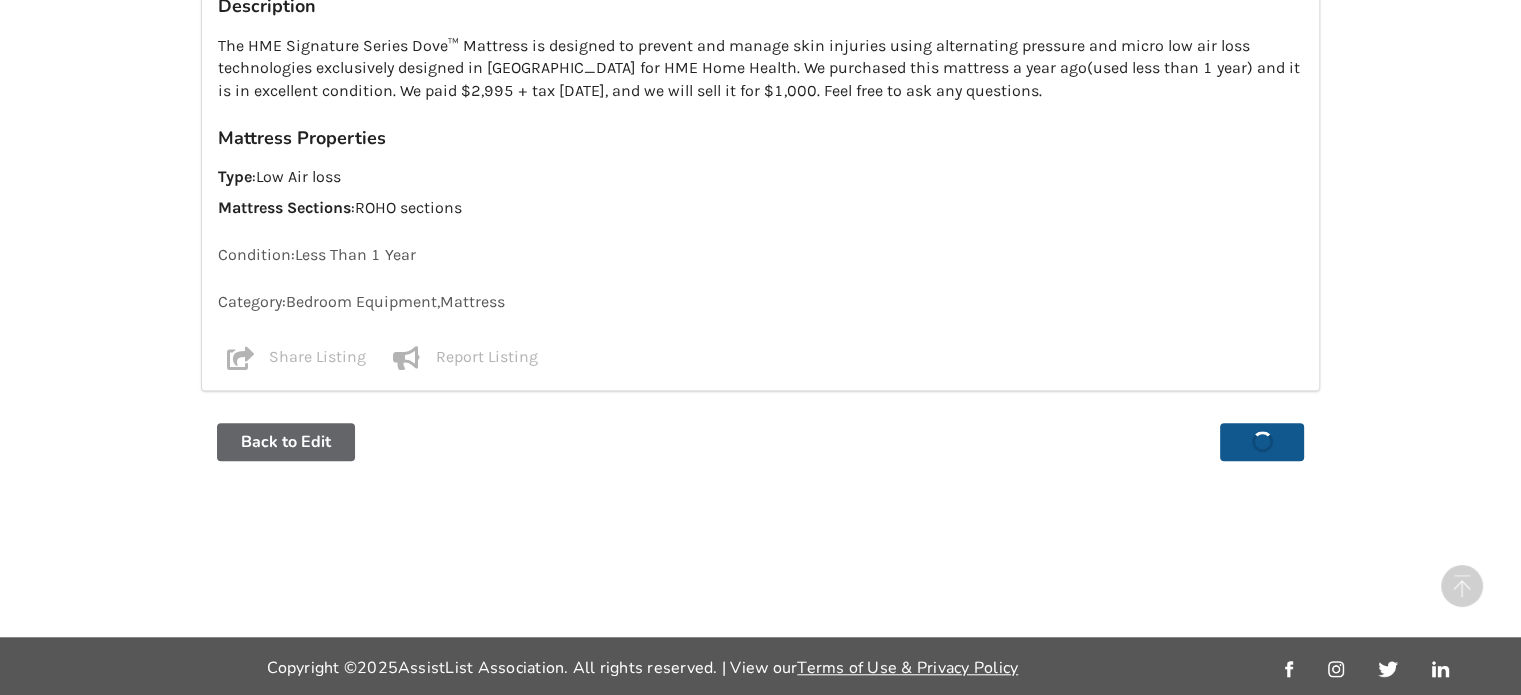 scroll, scrollTop: 0, scrollLeft: 0, axis: both 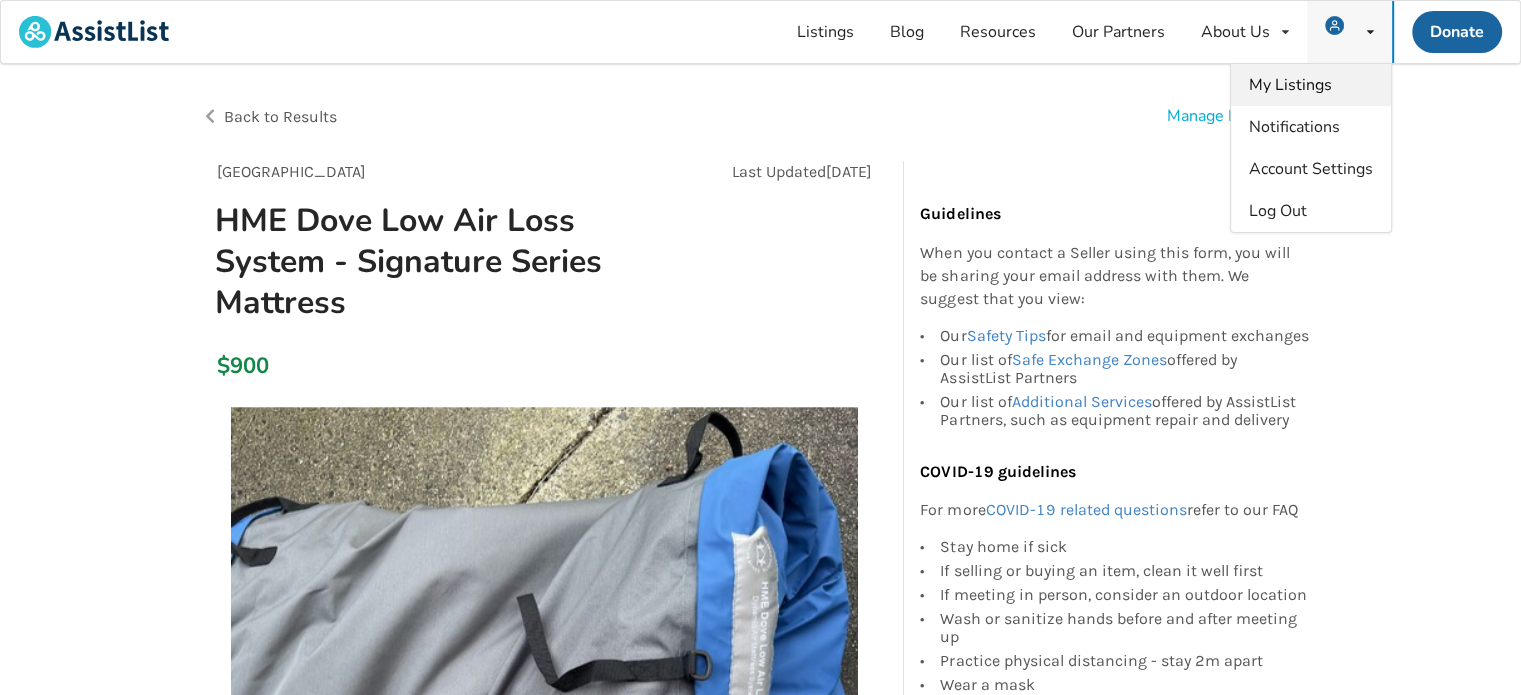 click on "My Listings" at bounding box center (1290, 85) 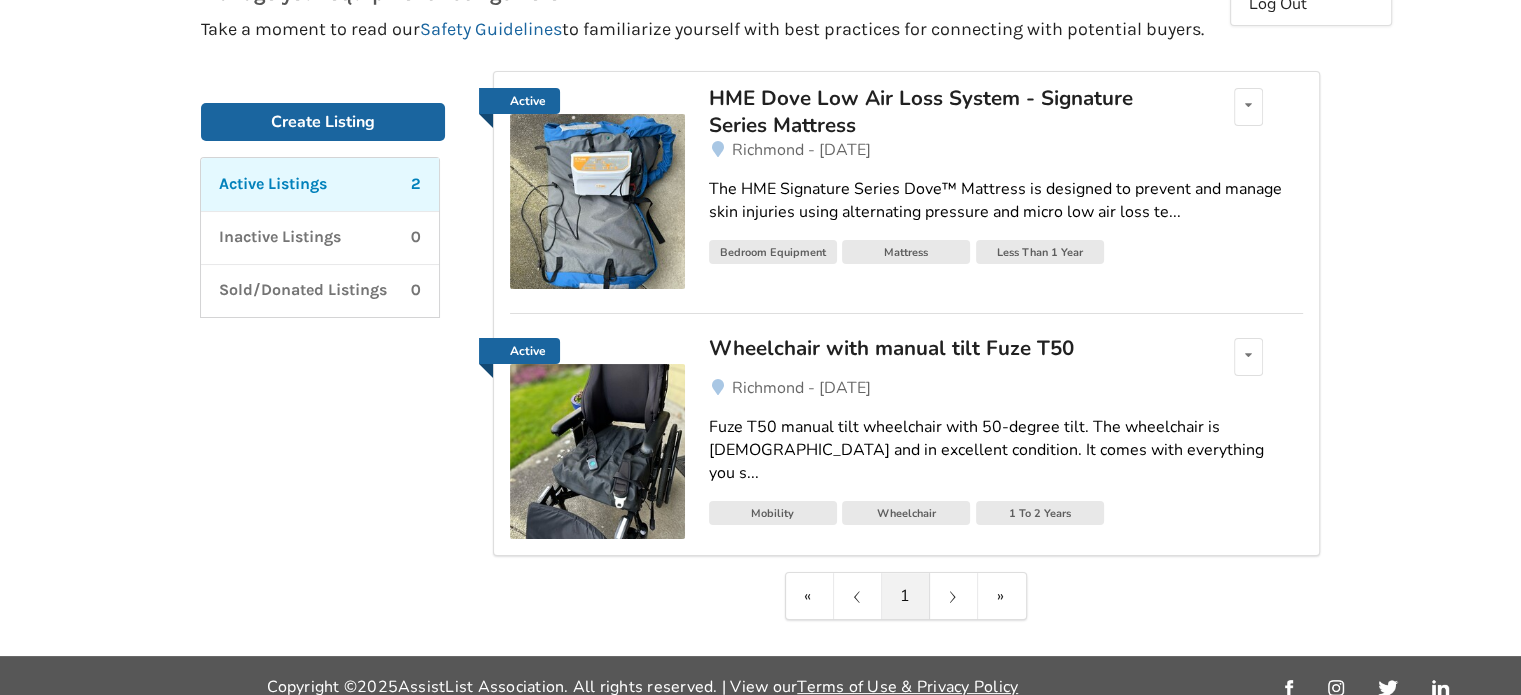 scroll, scrollTop: 226, scrollLeft: 0, axis: vertical 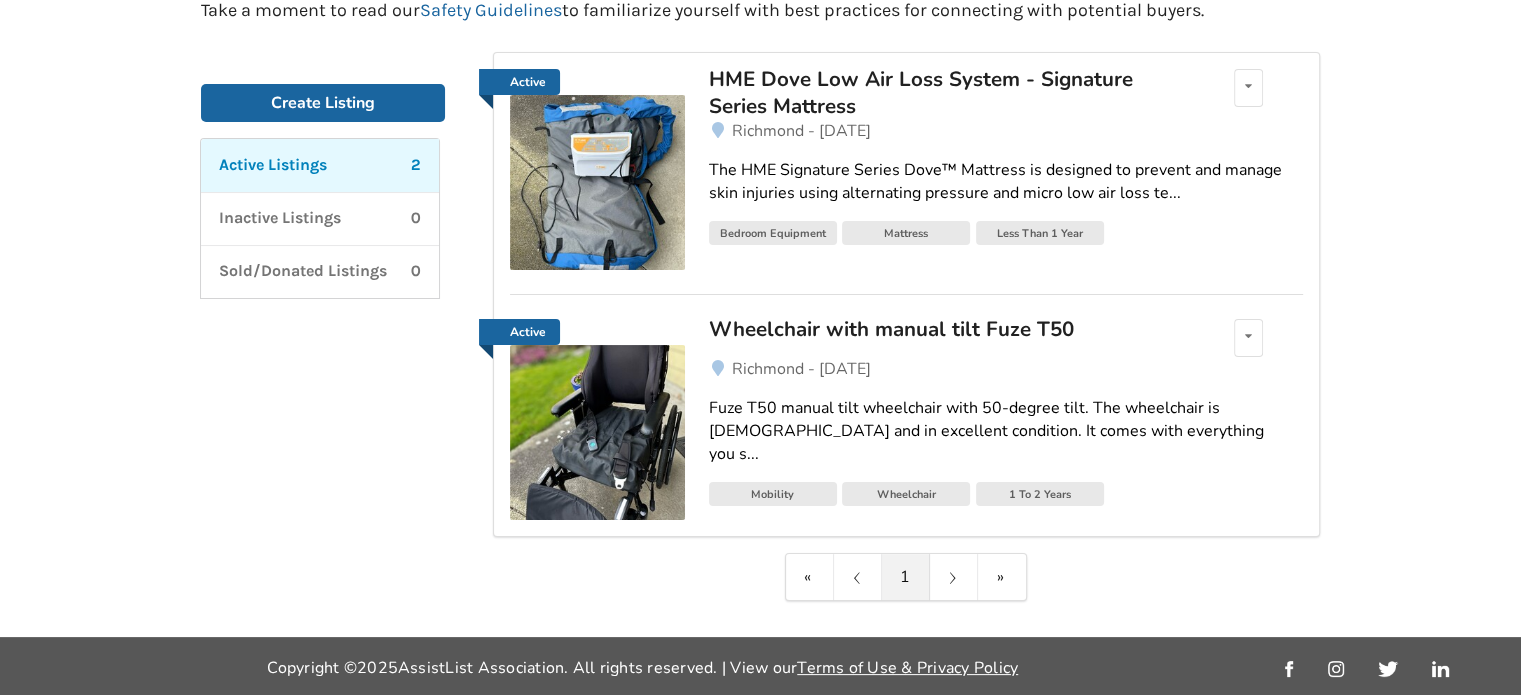 click on "Wheelchair with manual tilt Fuze T50" at bounding box center (942, 329) 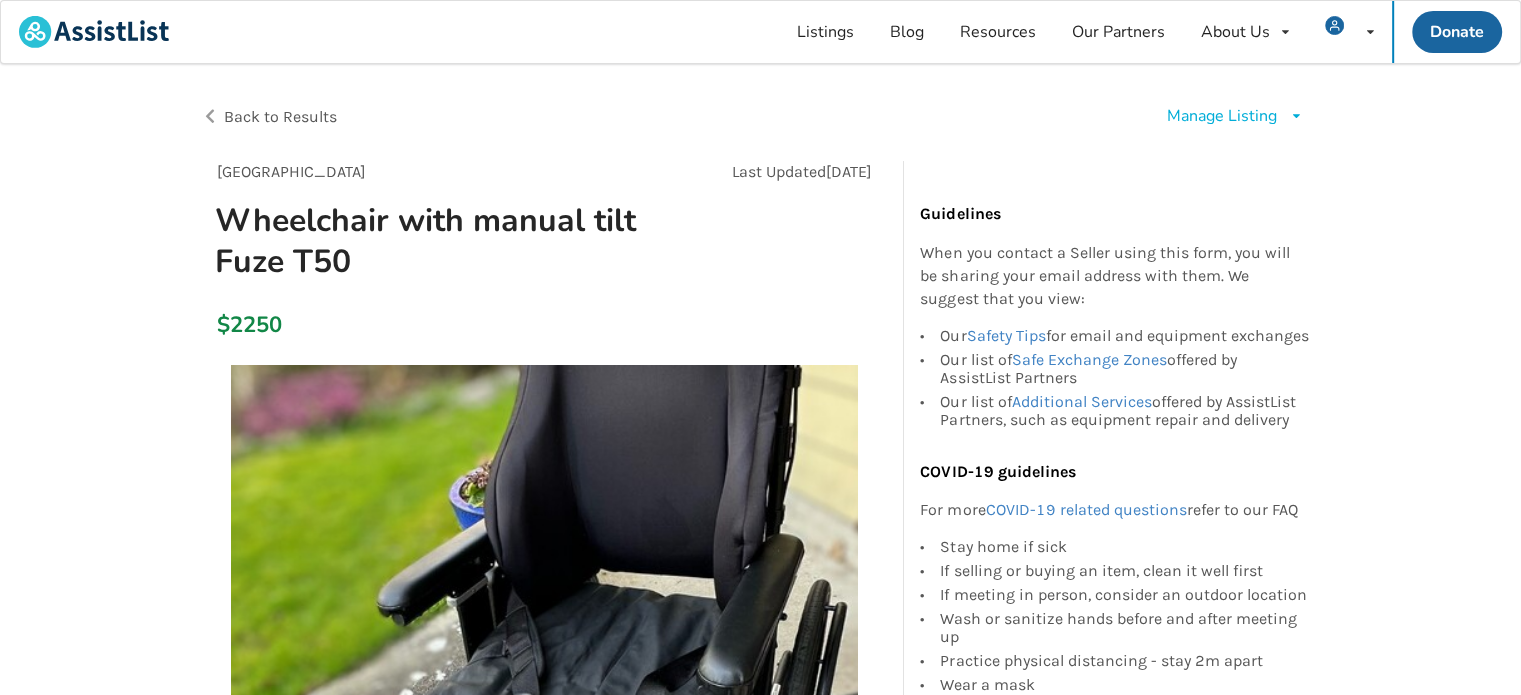 scroll, scrollTop: 60, scrollLeft: 0, axis: vertical 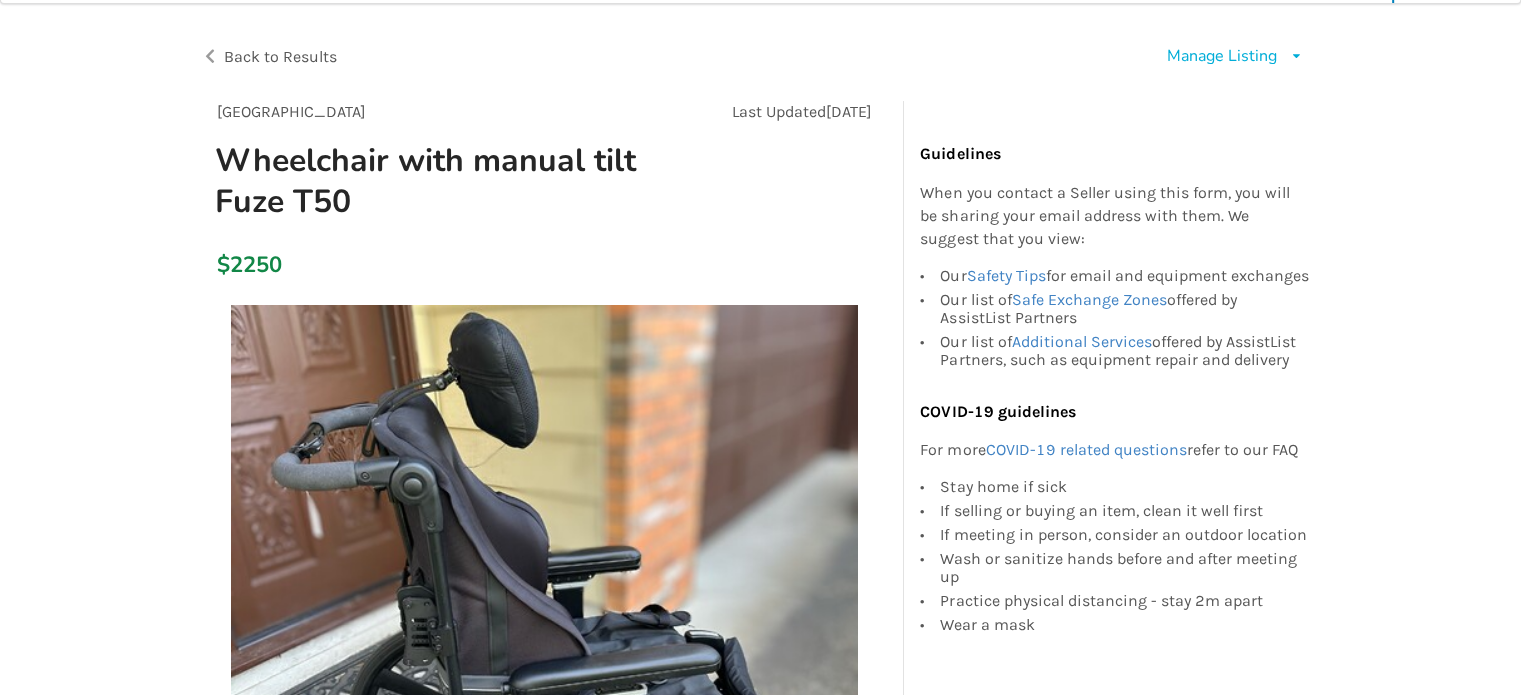click on "Manage Listing Edit listing Renew listing Mark as Sold Delete listing" at bounding box center (1041, 57) 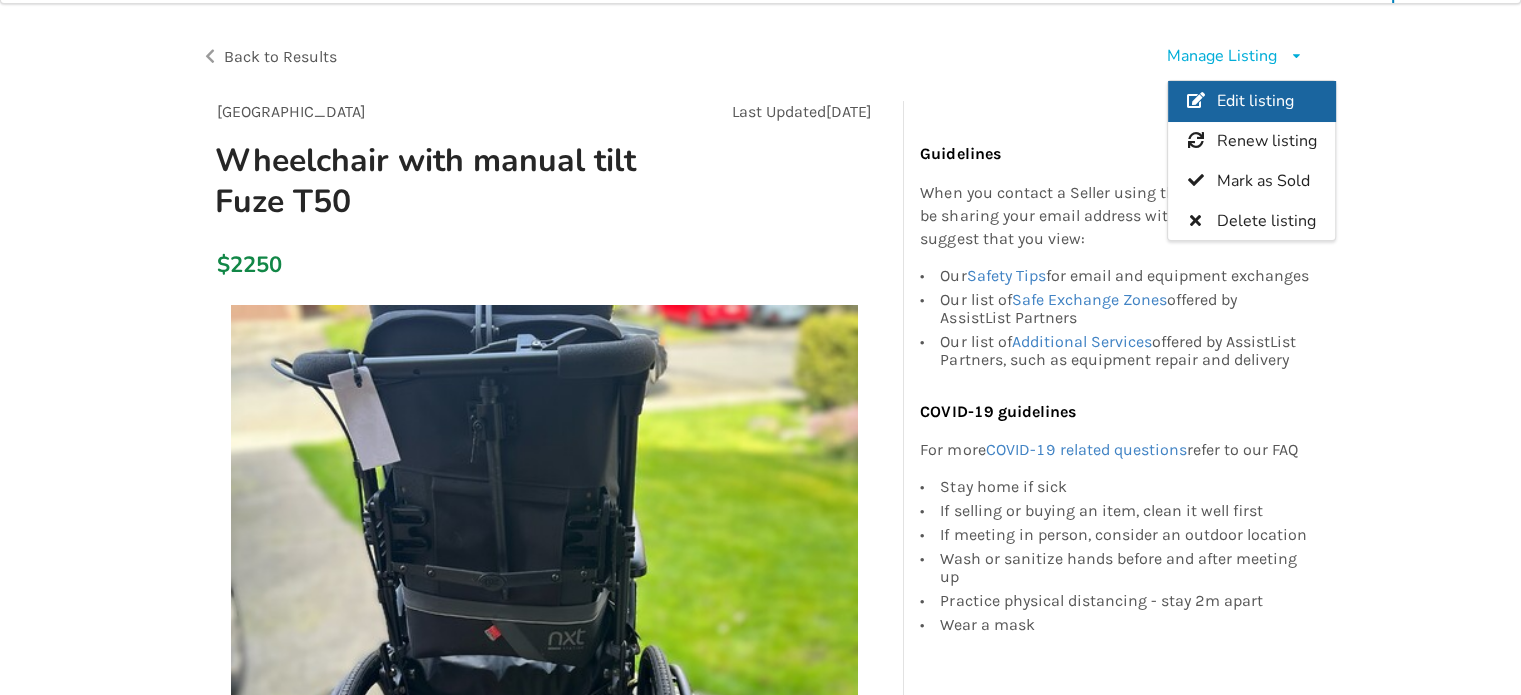 click on "Edit listing" at bounding box center (1255, 102) 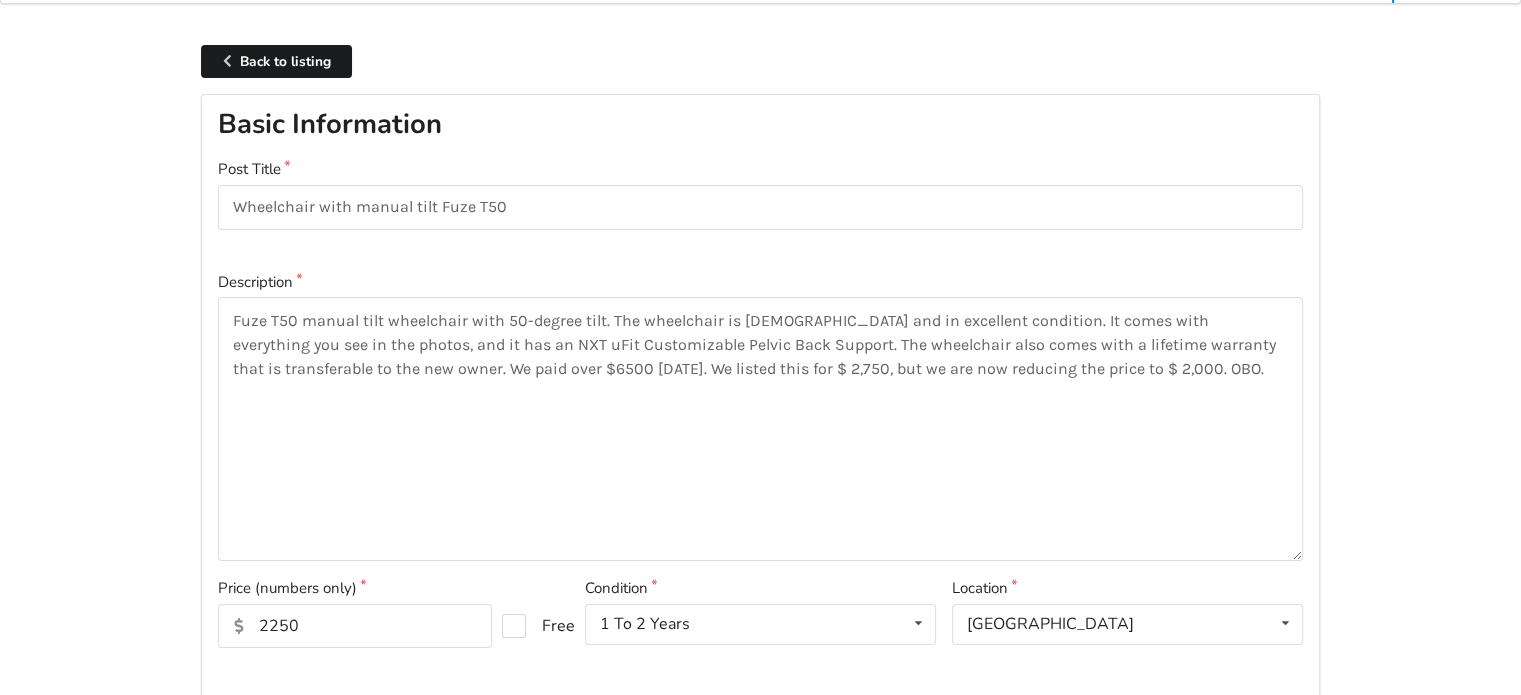 type on "20"" 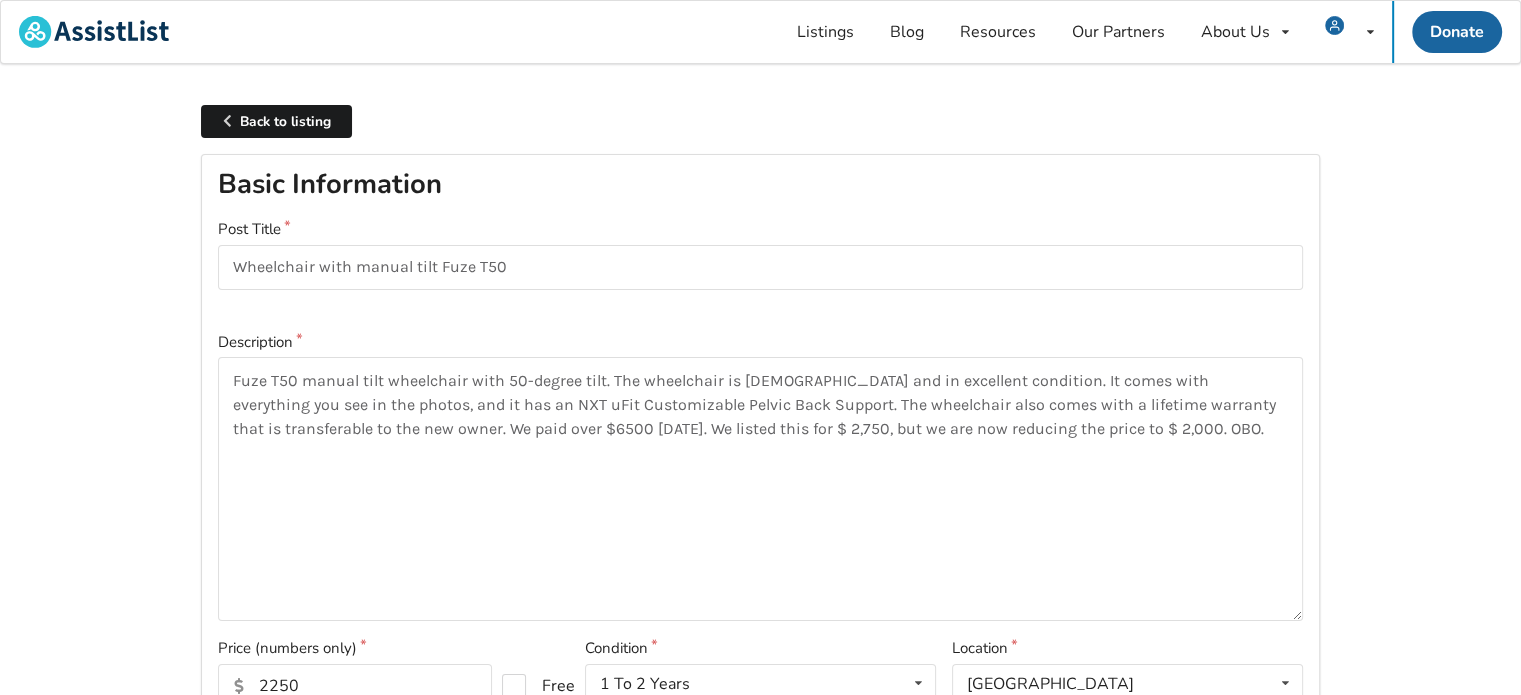 scroll, scrollTop: 300, scrollLeft: 0, axis: vertical 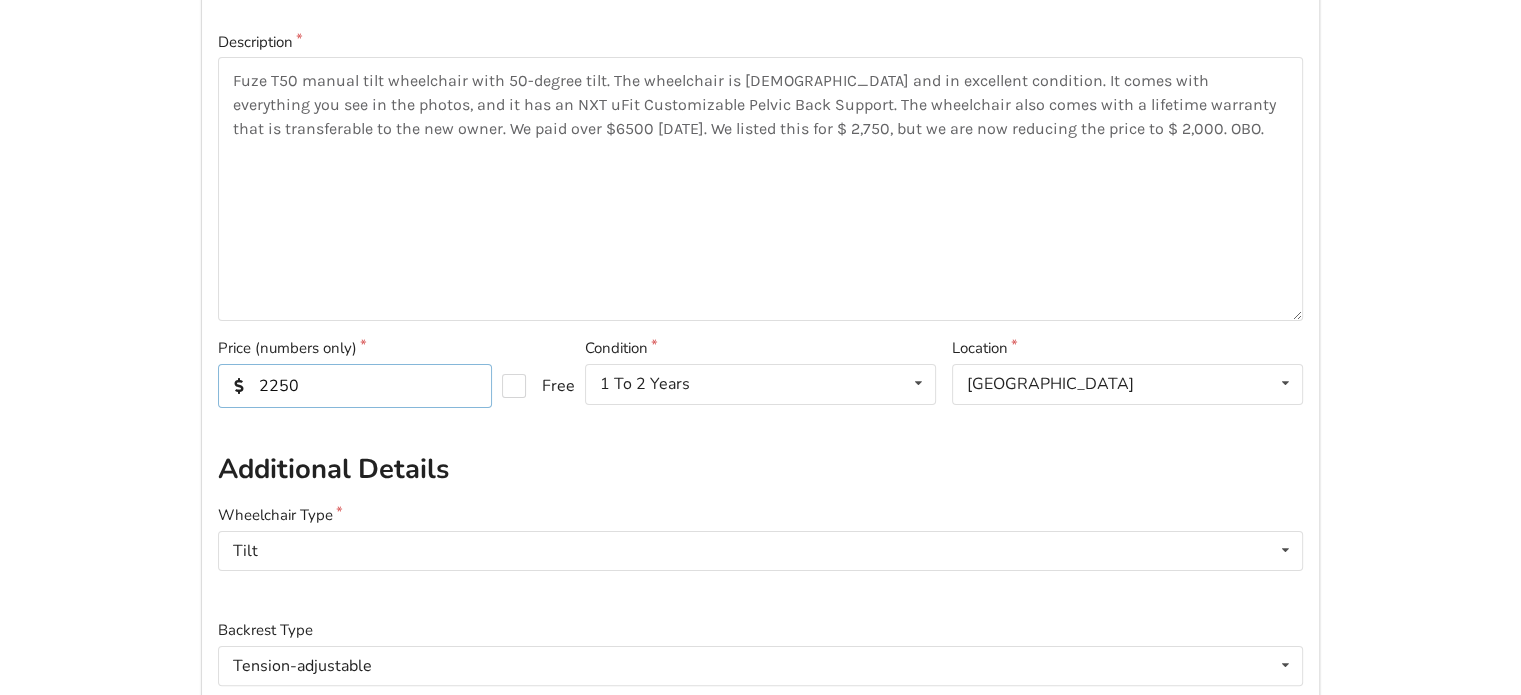 click on "2250" at bounding box center [355, 386] 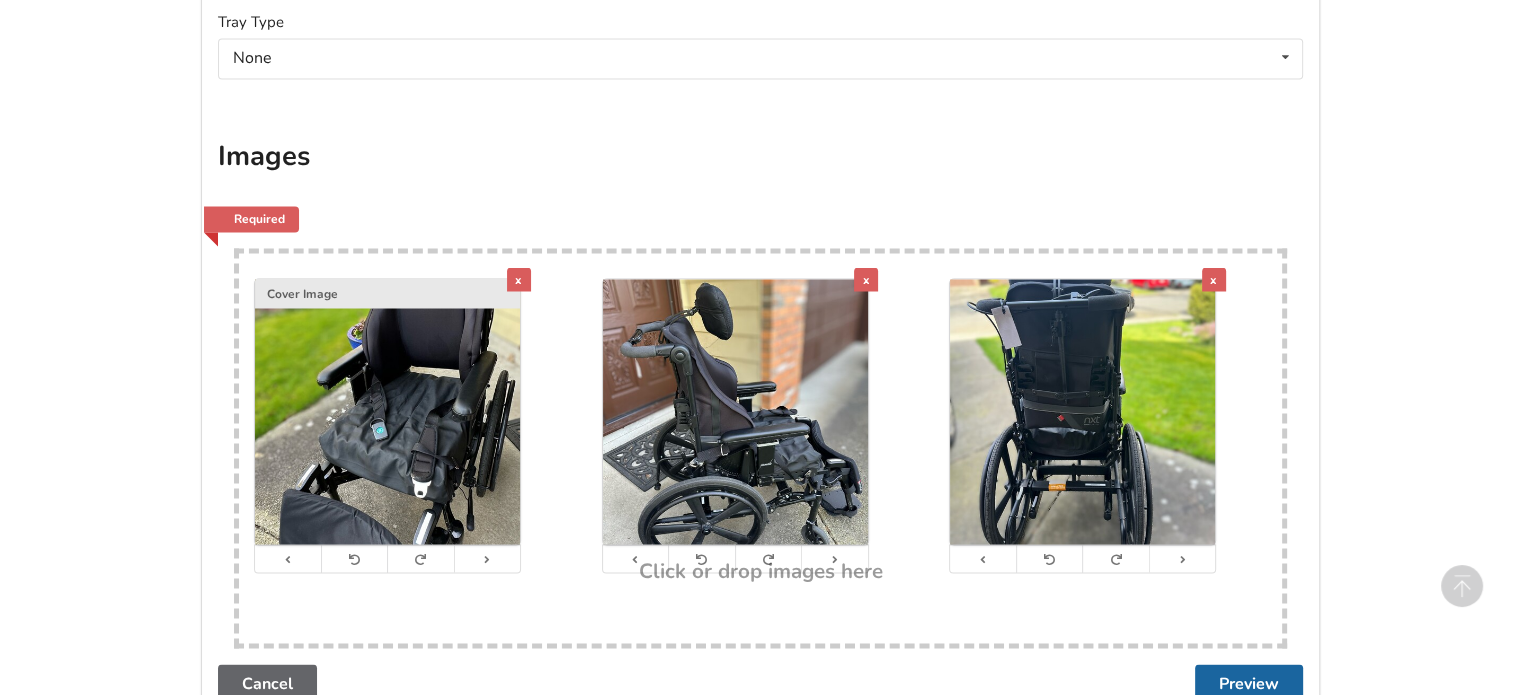 scroll, scrollTop: 3779, scrollLeft: 0, axis: vertical 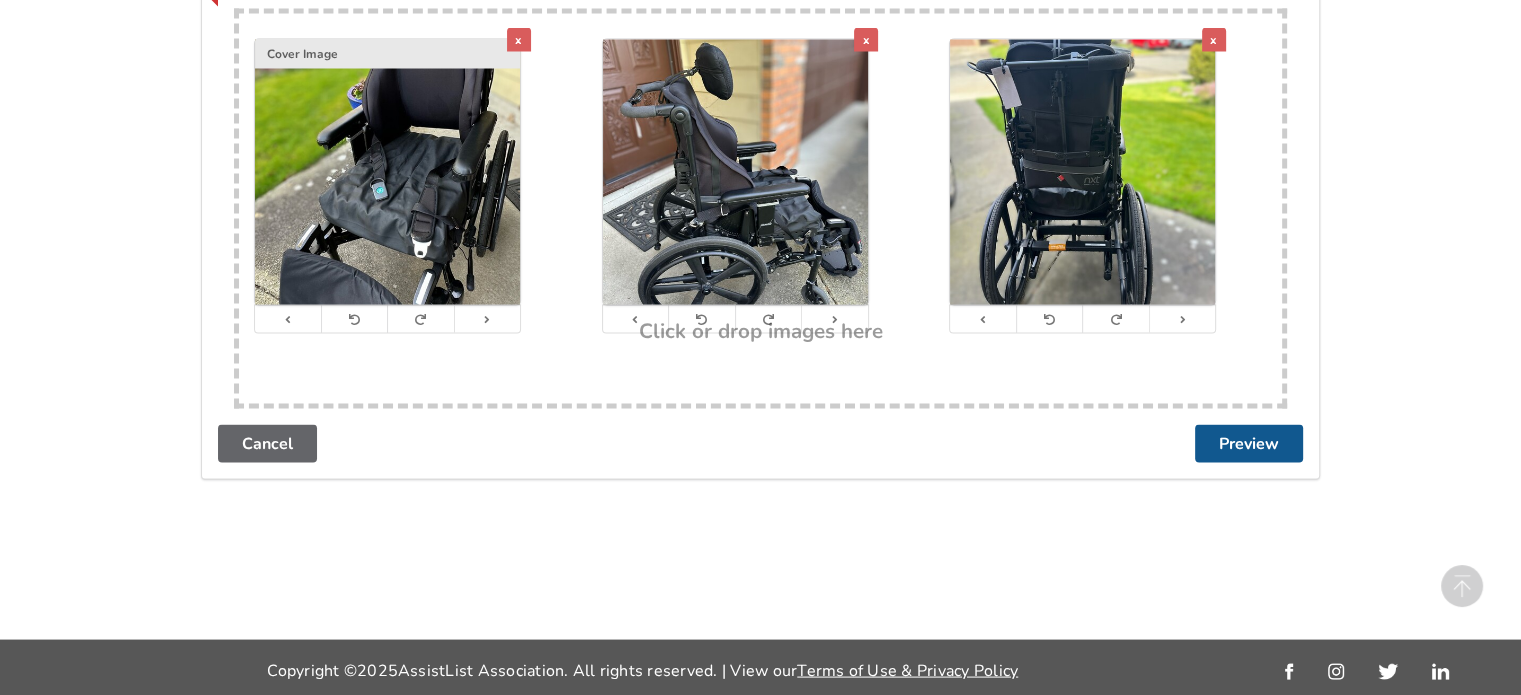 type on "2000" 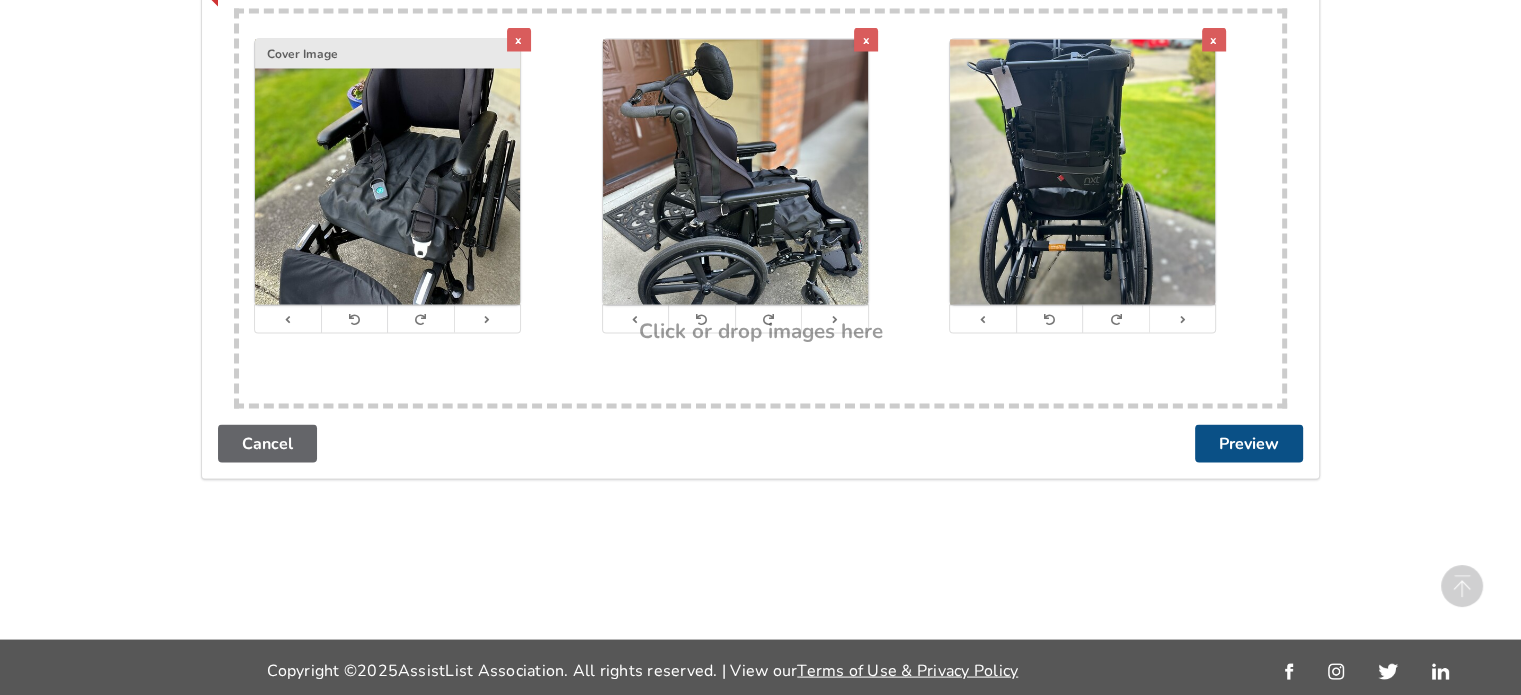 click on "Preview" at bounding box center (1249, 443) 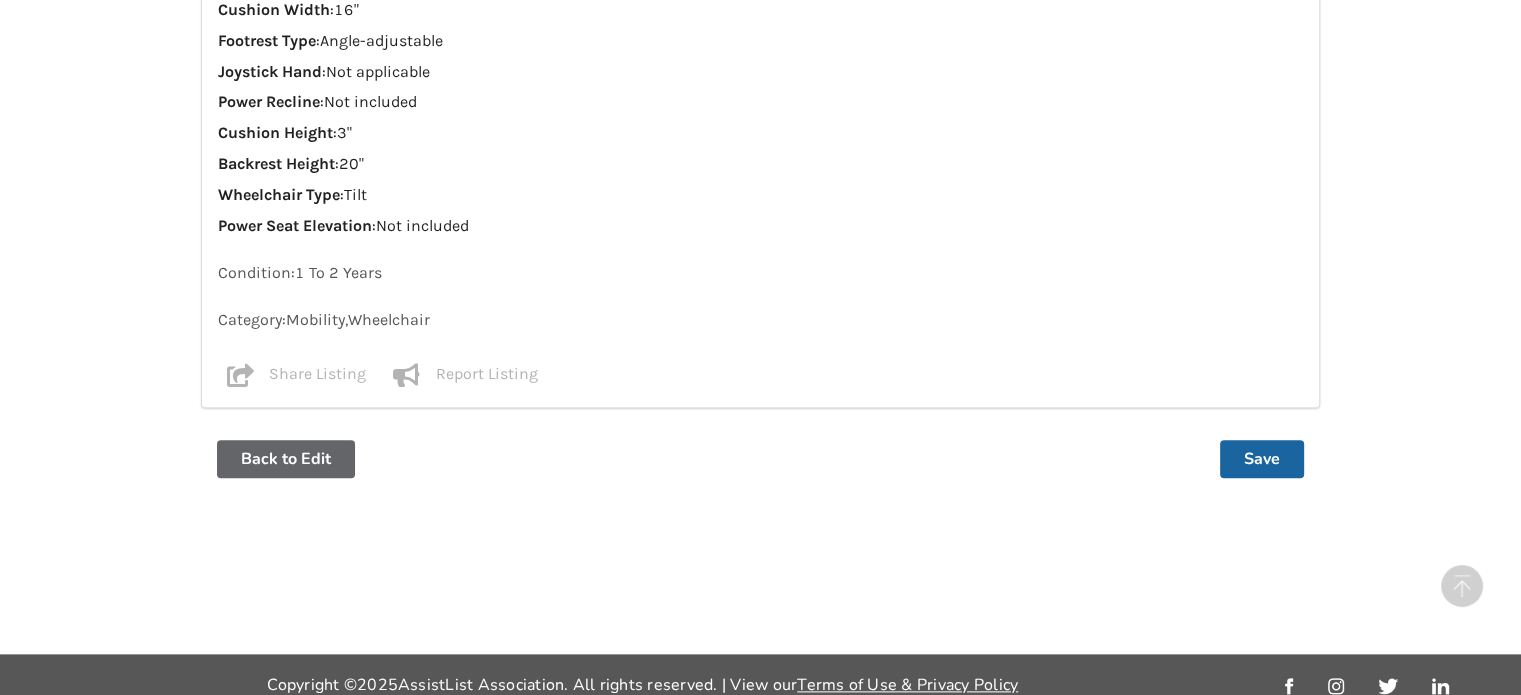 scroll, scrollTop: 2201, scrollLeft: 0, axis: vertical 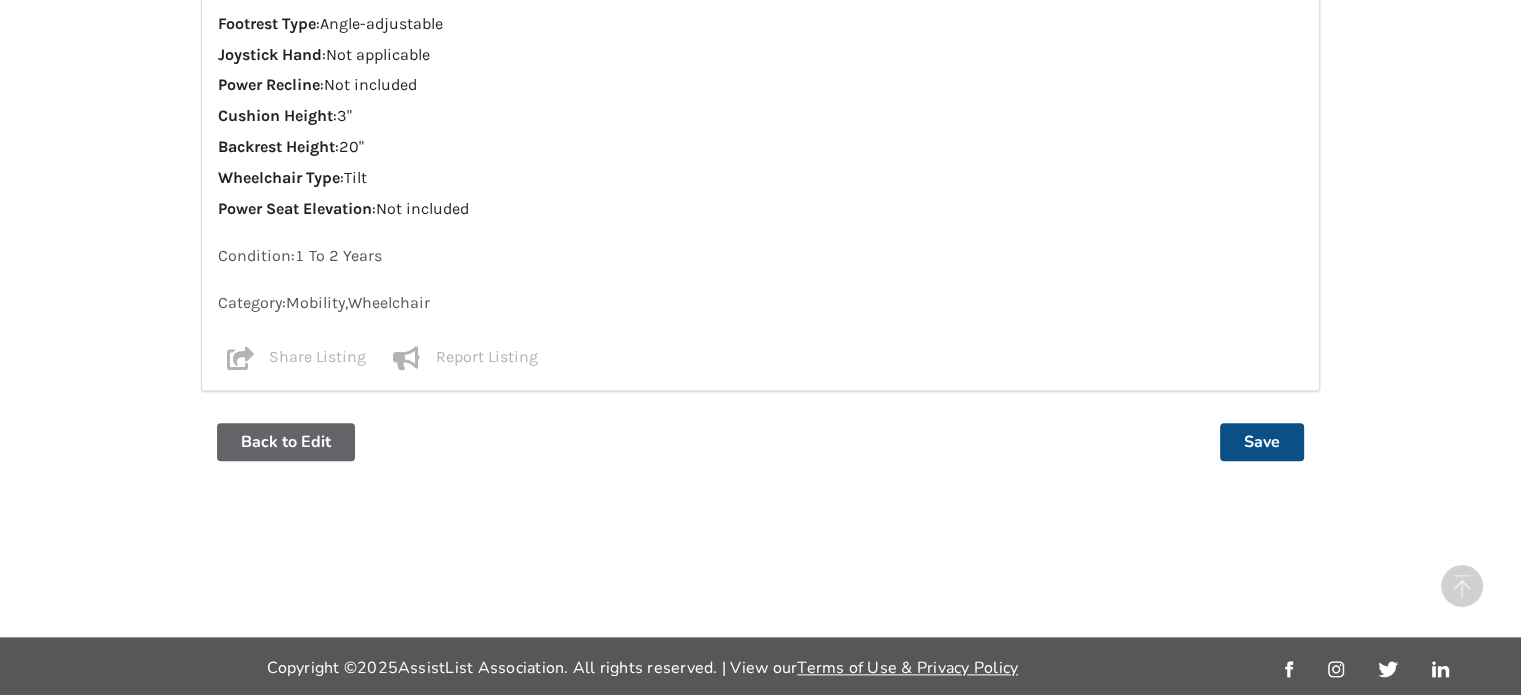 click on "Save" at bounding box center (1262, 442) 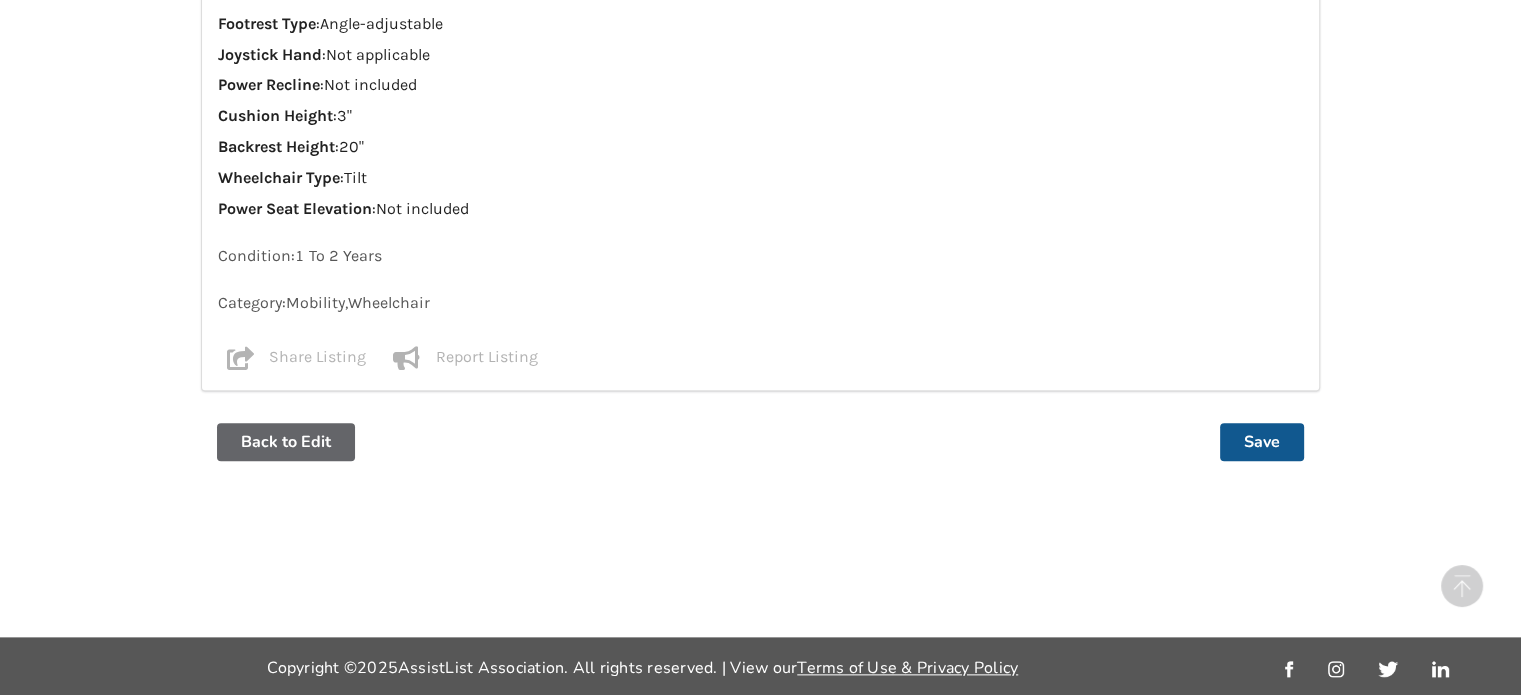 scroll, scrollTop: 0, scrollLeft: 0, axis: both 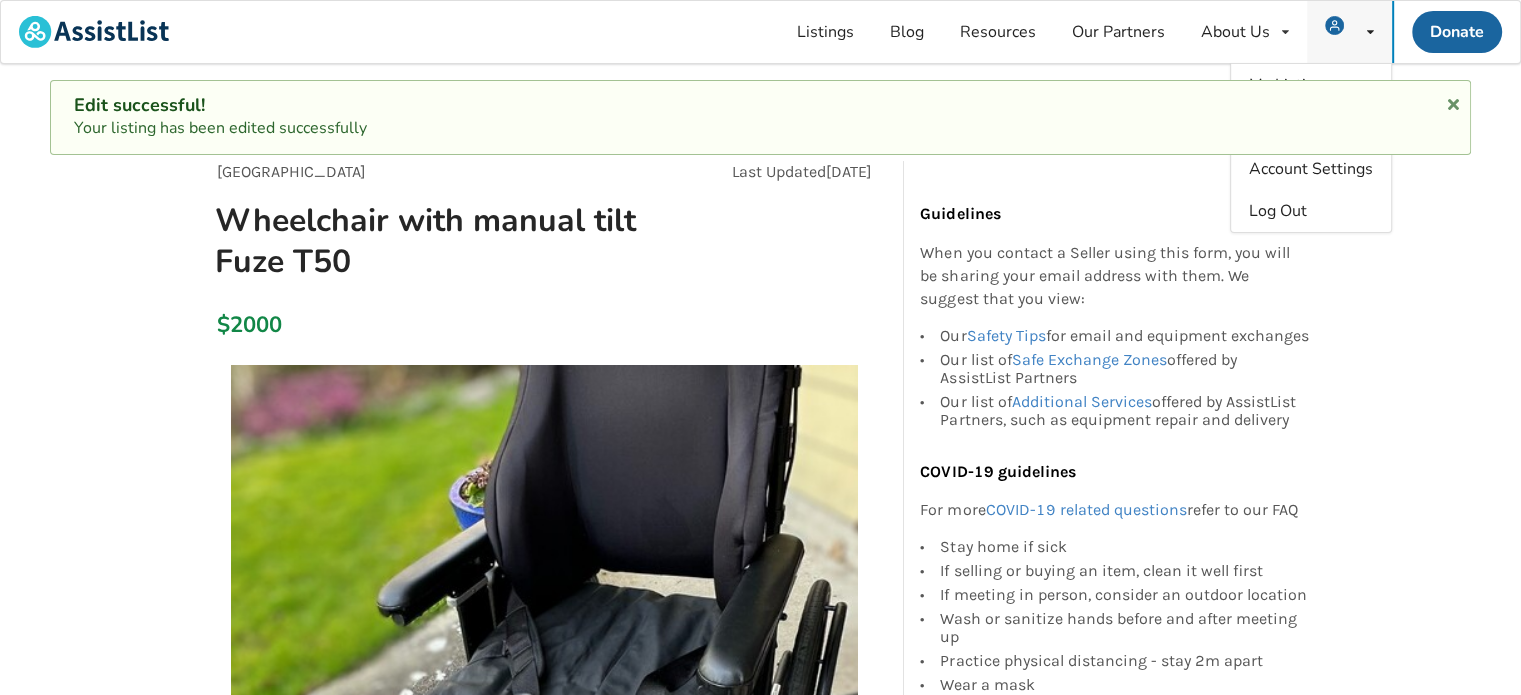 click on "My Listings Notifications Account Settings Log Out" at bounding box center [1349, 32] 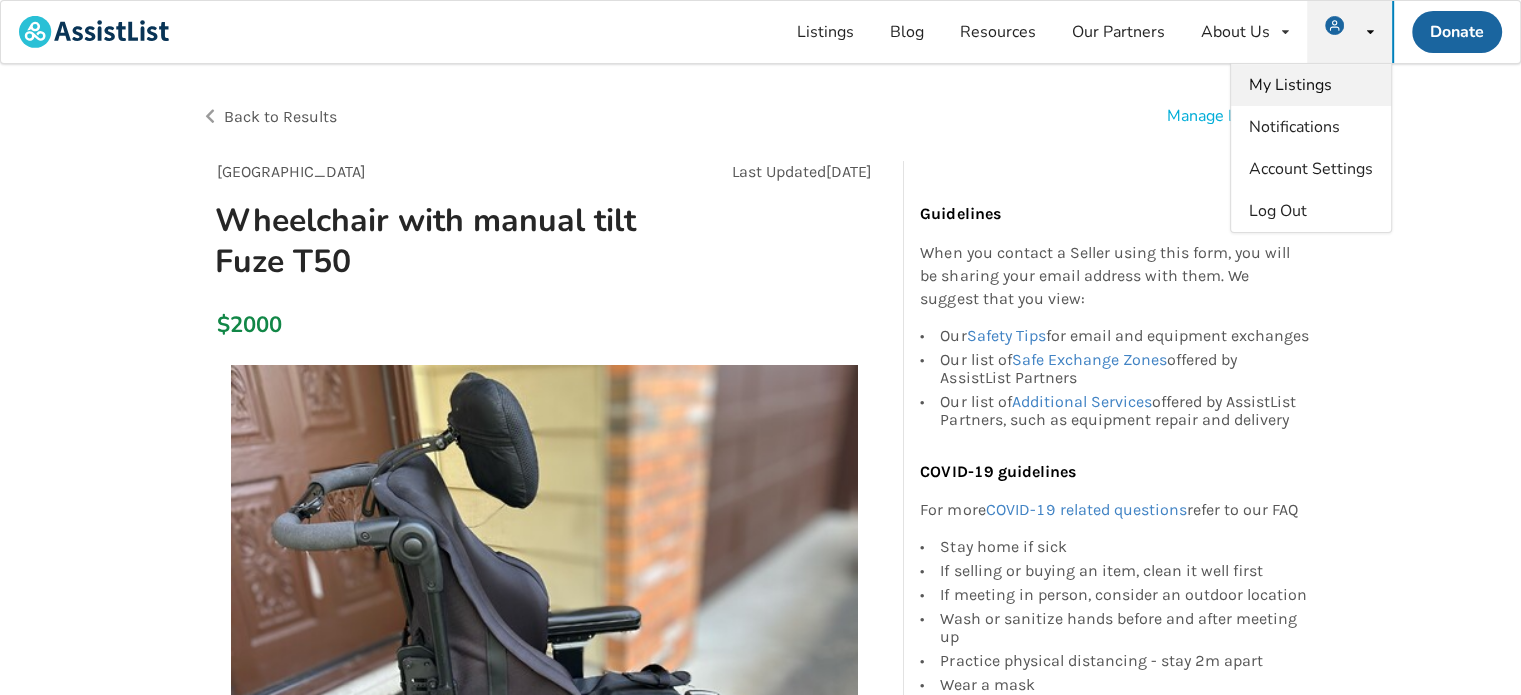 click on "My Listings" at bounding box center (1290, 85) 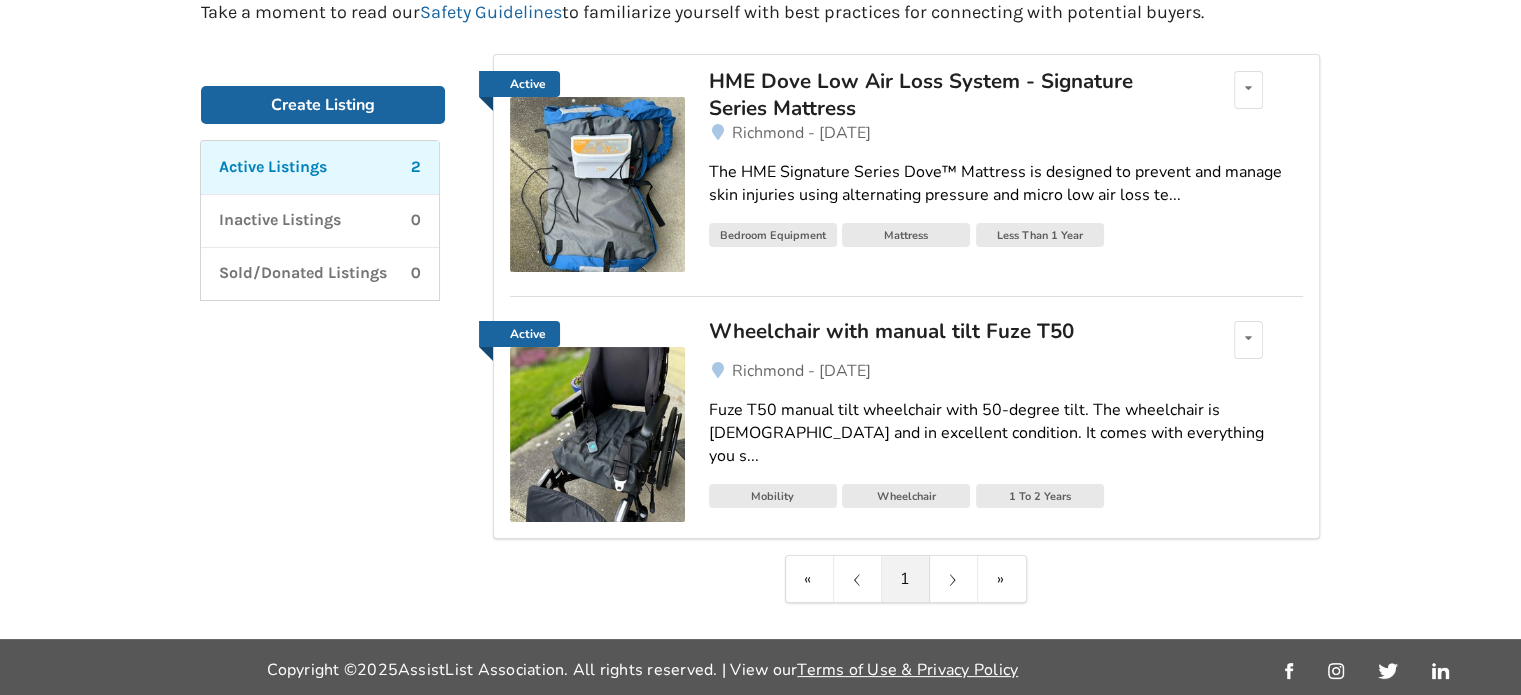 scroll, scrollTop: 226, scrollLeft: 0, axis: vertical 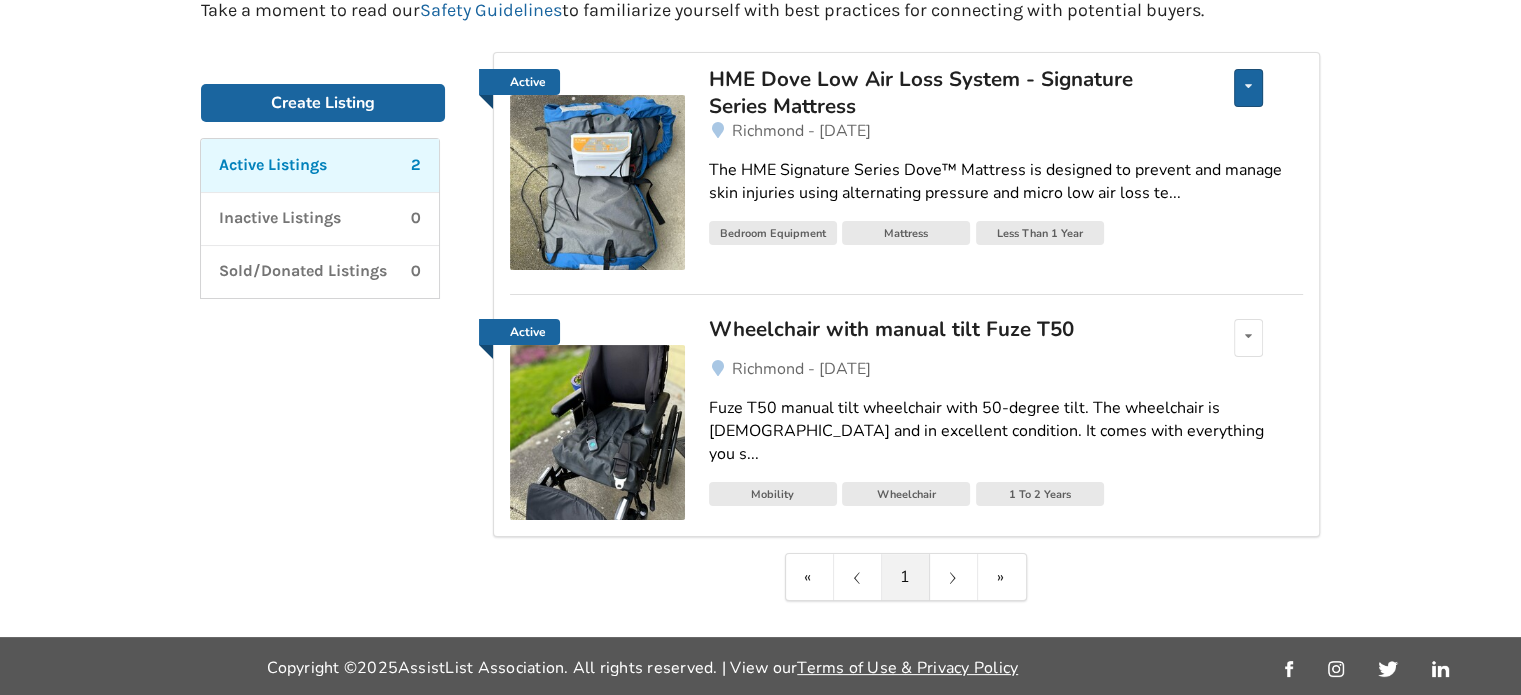 click on "Edit listing Renew listing Mark as Sold Delete listing" at bounding box center [1248, 88] 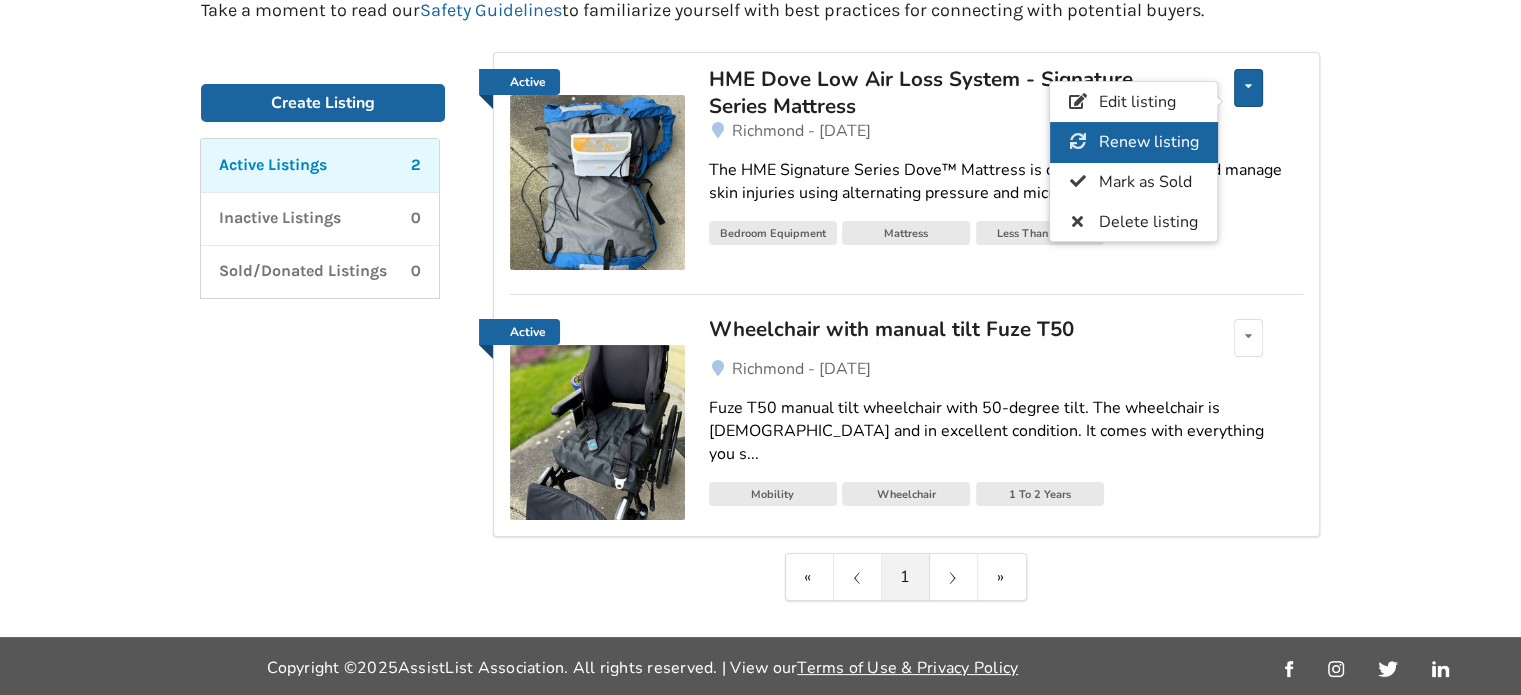 click on "Renew listing" at bounding box center [1149, 142] 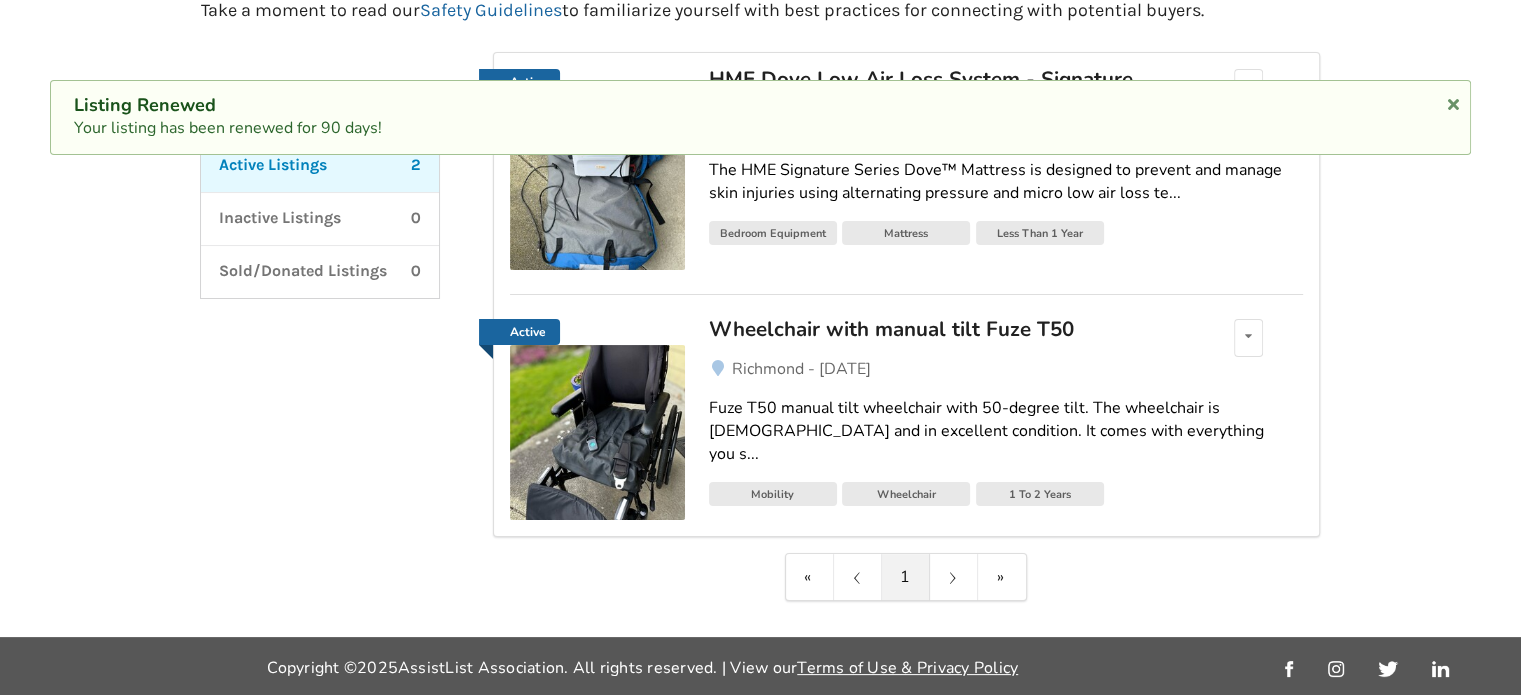 click on "My Listings Equipment Notification Account Settings   Manage your equipment listings here Take a moment to read our  Safety Guidelines  to familiarize yourself with best practices for connecting with potential buyers. Create Listing Active Listings 2 Inactive Listings   0 Sold/Donated Listings 0 Create Listing Active Listings 2 Inactive Listings   0 Sold/Donated Listings 0 Active HME Dove Low Air Loss System - Signature Series Mattress   Edit listing Renew listing Mark as Sold Delete listing Richmond - Jul 07 The HME Signature Series Dove™ Mattress is designed to prevent and manage skin injuries using alternating pressure and micro low air loss te... Bedroom Equipment Mattress Less Than 1 Year Active Wheelchair with manual tilt Fuze T50   Edit listing Renew listing Mark as Sold Delete listing Richmond - Jul 07 Fuze T50 manual tilt wheelchair with 50-degree tilt. The wheelchair is 1 year old and in excellent condition. It comes with everything you s... Mobility Wheelchair 1 To 2 Years « ⟨ 1 ⟩ »" at bounding box center (760, 237) 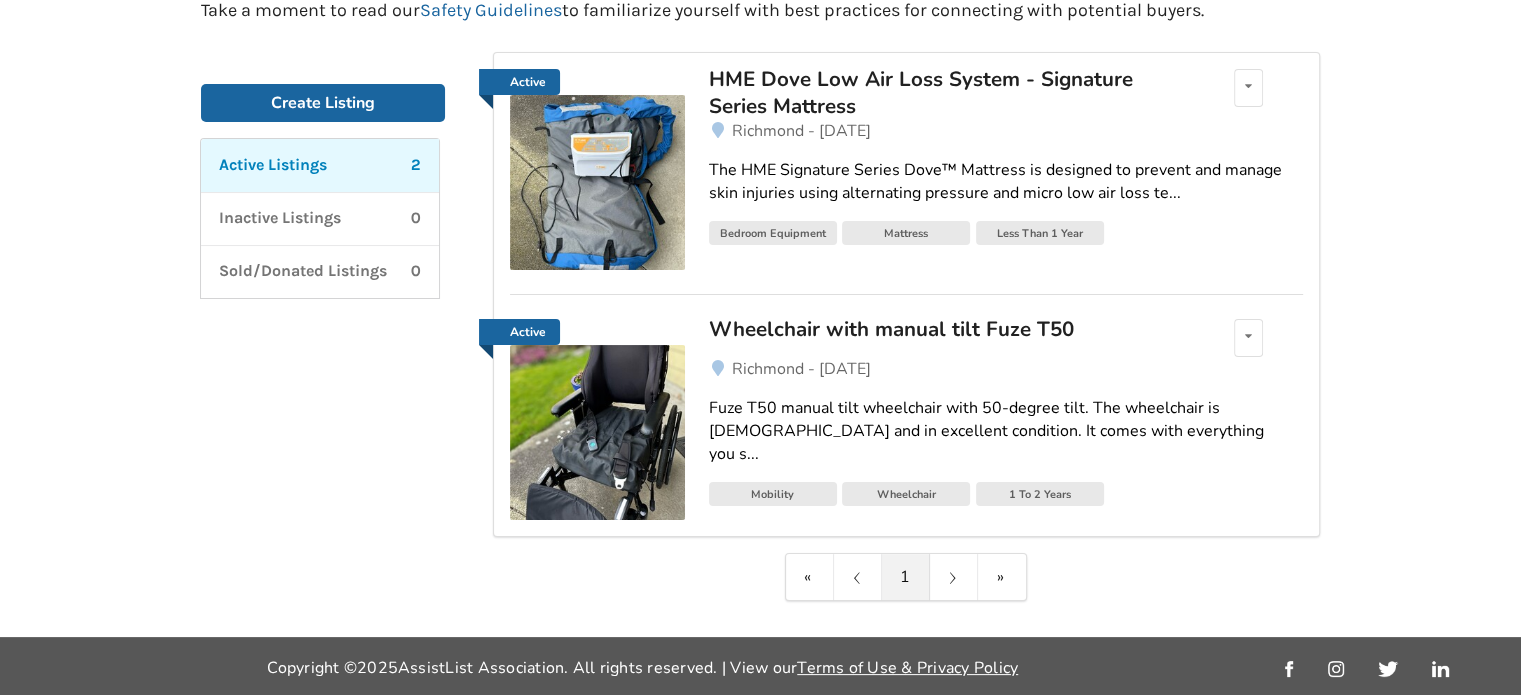 click on "Create Listing Active Listings 2 Inactive Listings   0 Sold/Donated Listings 0" at bounding box center [323, 326] 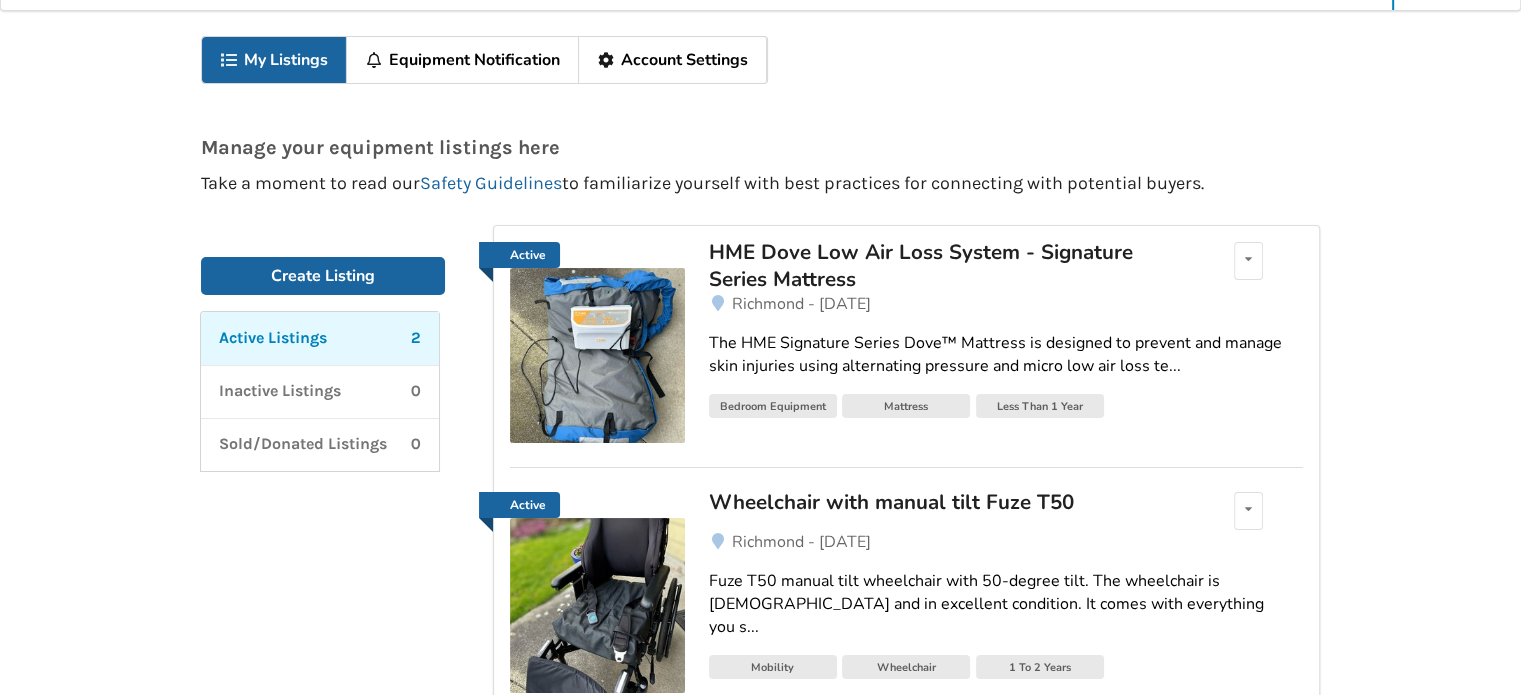 scroll, scrollTop: 0, scrollLeft: 0, axis: both 